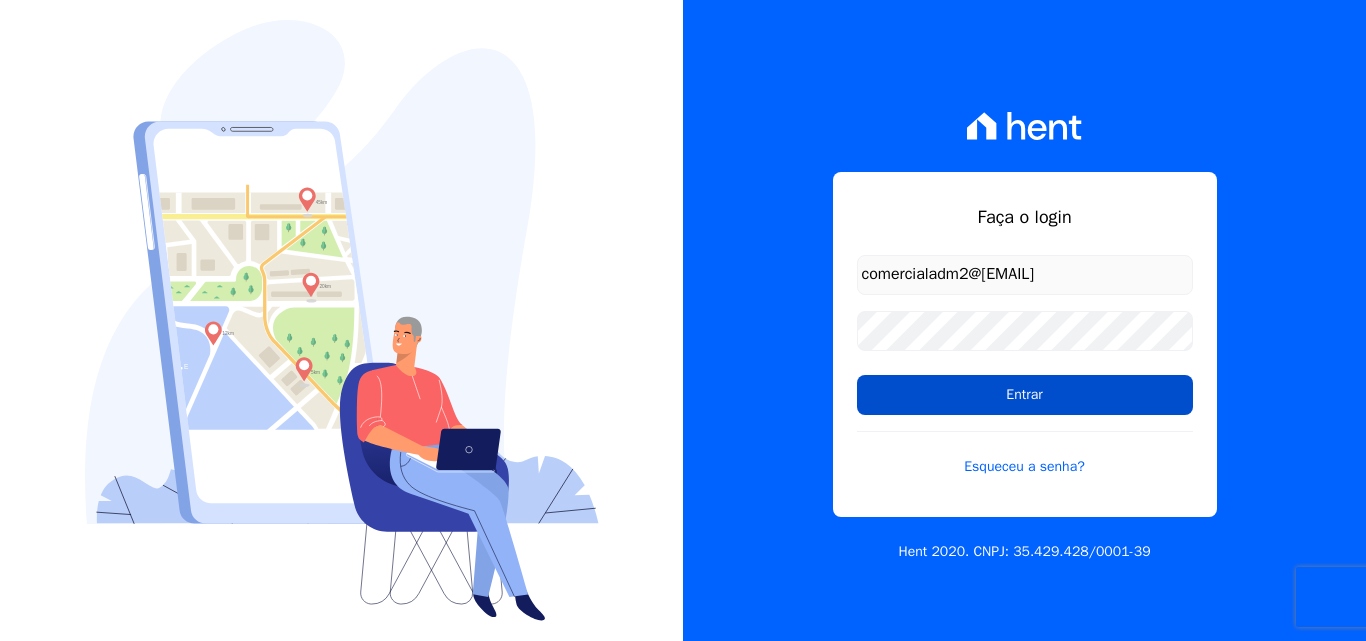 scroll, scrollTop: 0, scrollLeft: 0, axis: both 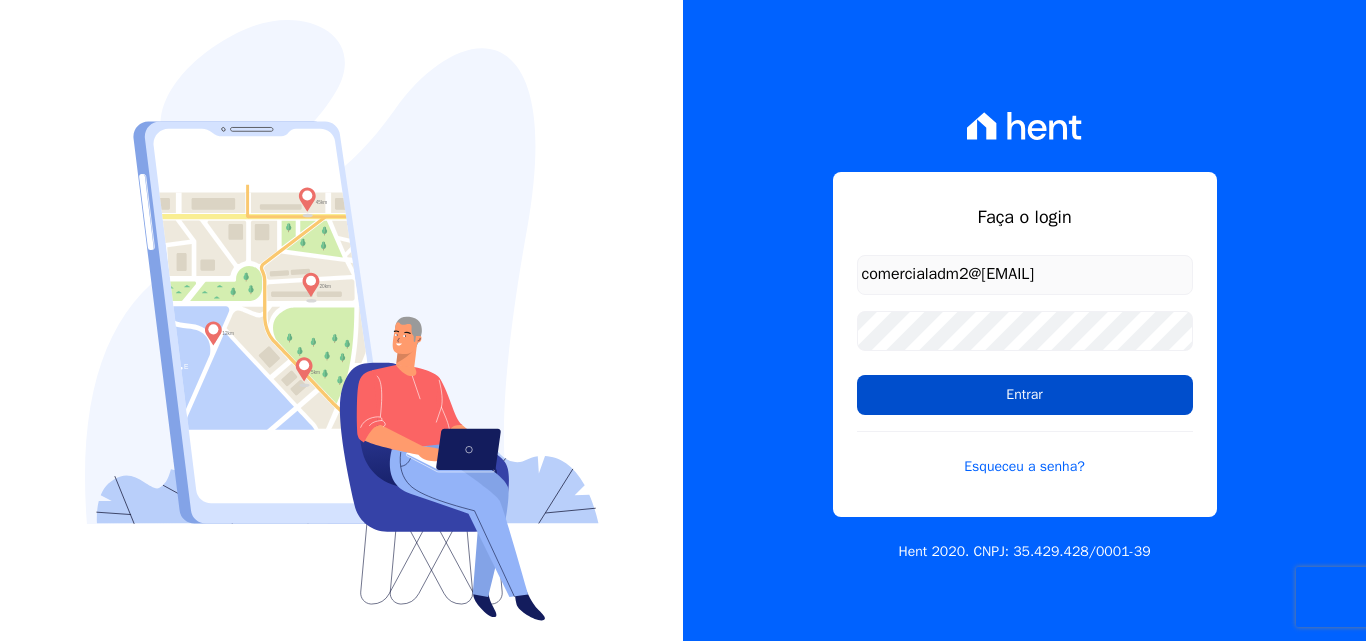 click on "Entrar" at bounding box center [1025, 395] 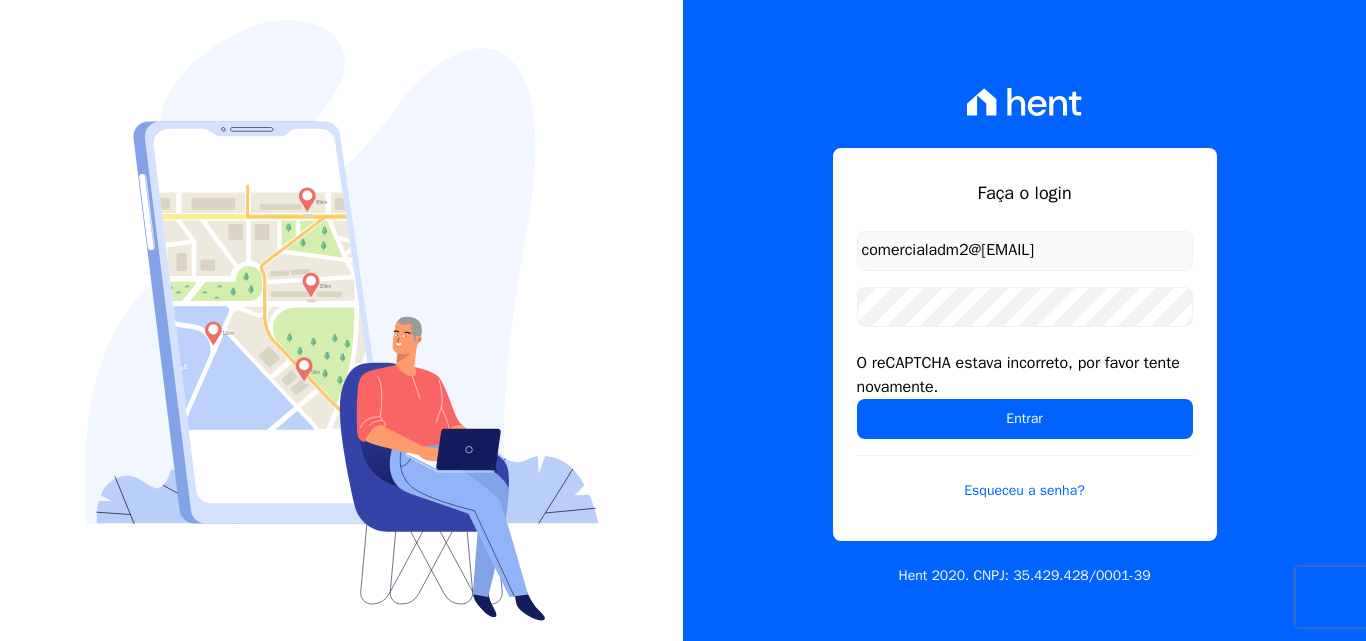 scroll, scrollTop: 0, scrollLeft: 0, axis: both 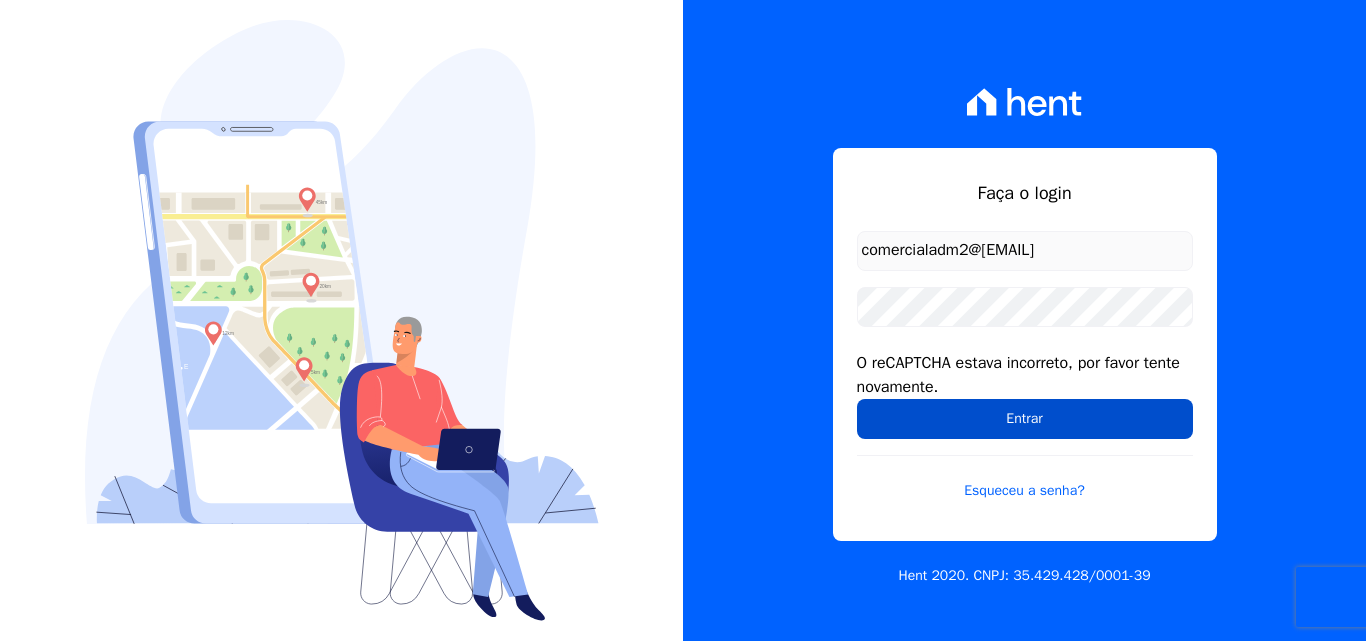 click on "Entrar" at bounding box center [1025, 419] 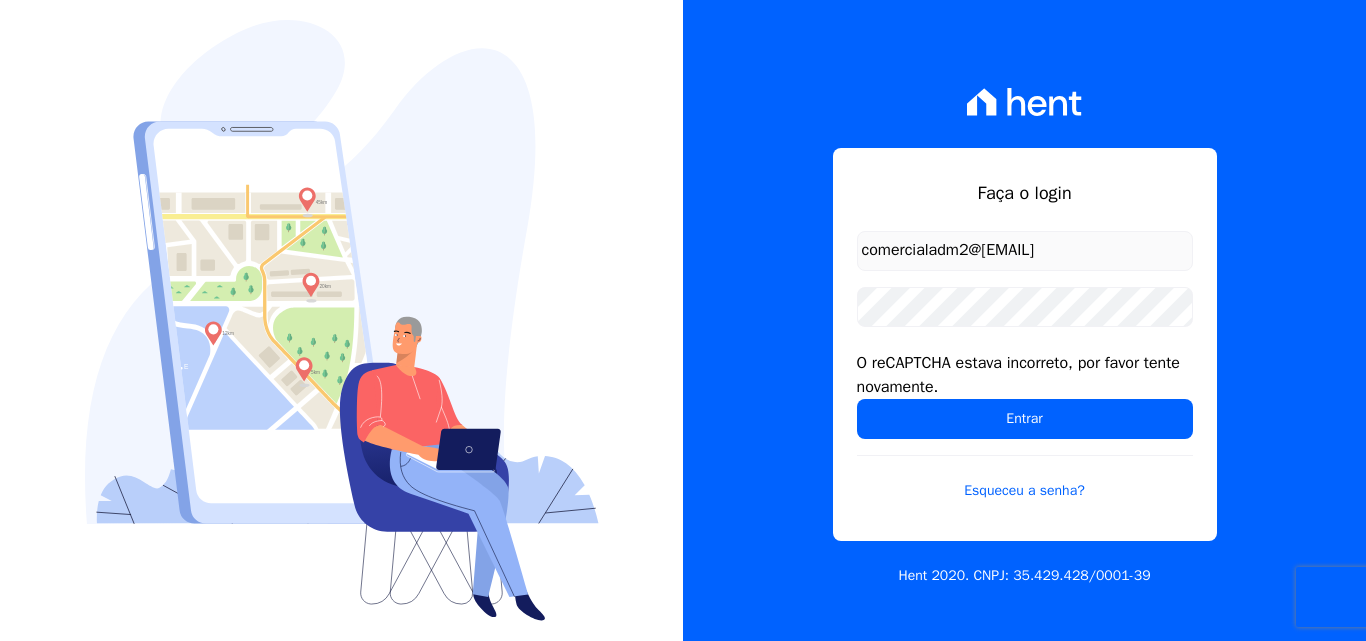 scroll, scrollTop: 0, scrollLeft: 0, axis: both 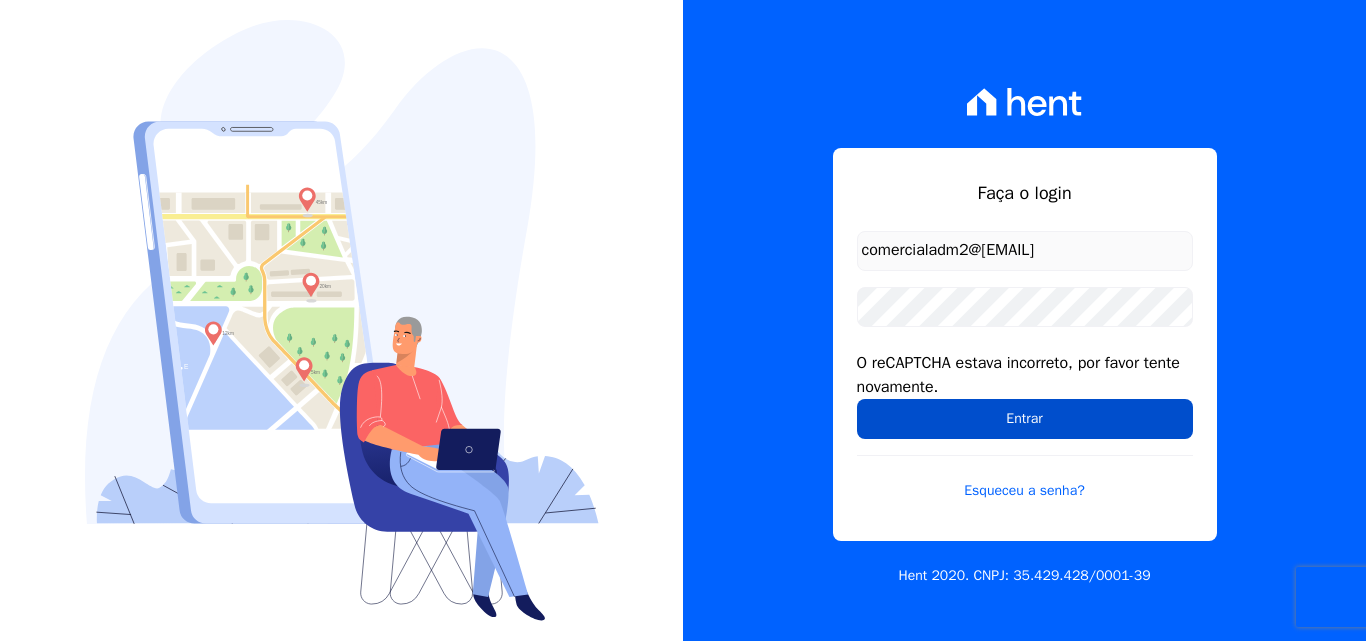 click on "Entrar" at bounding box center (1025, 419) 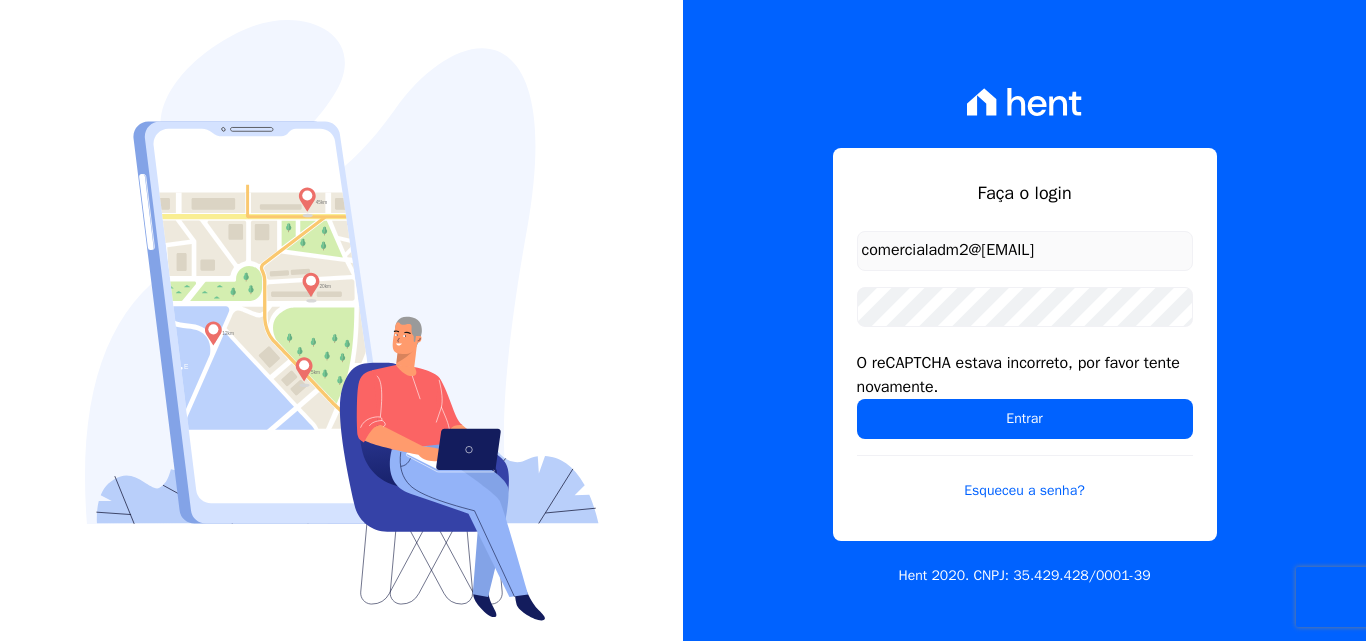 scroll, scrollTop: 0, scrollLeft: 0, axis: both 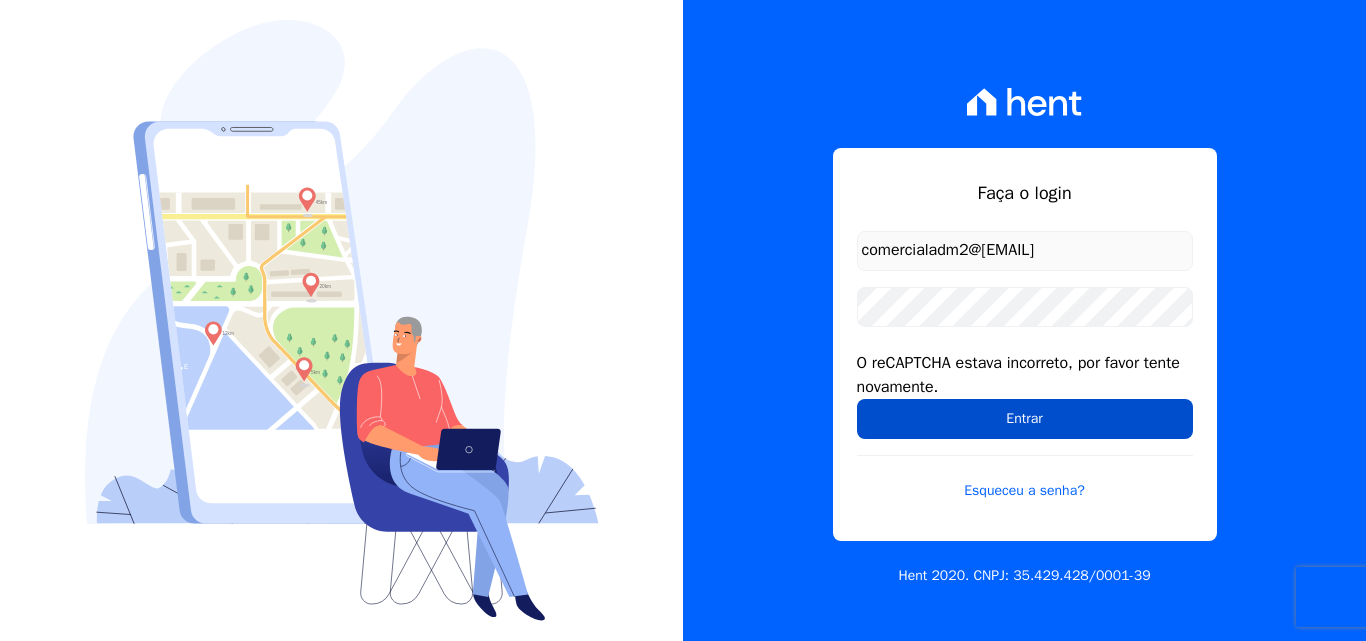 click on "Entrar" at bounding box center [1025, 419] 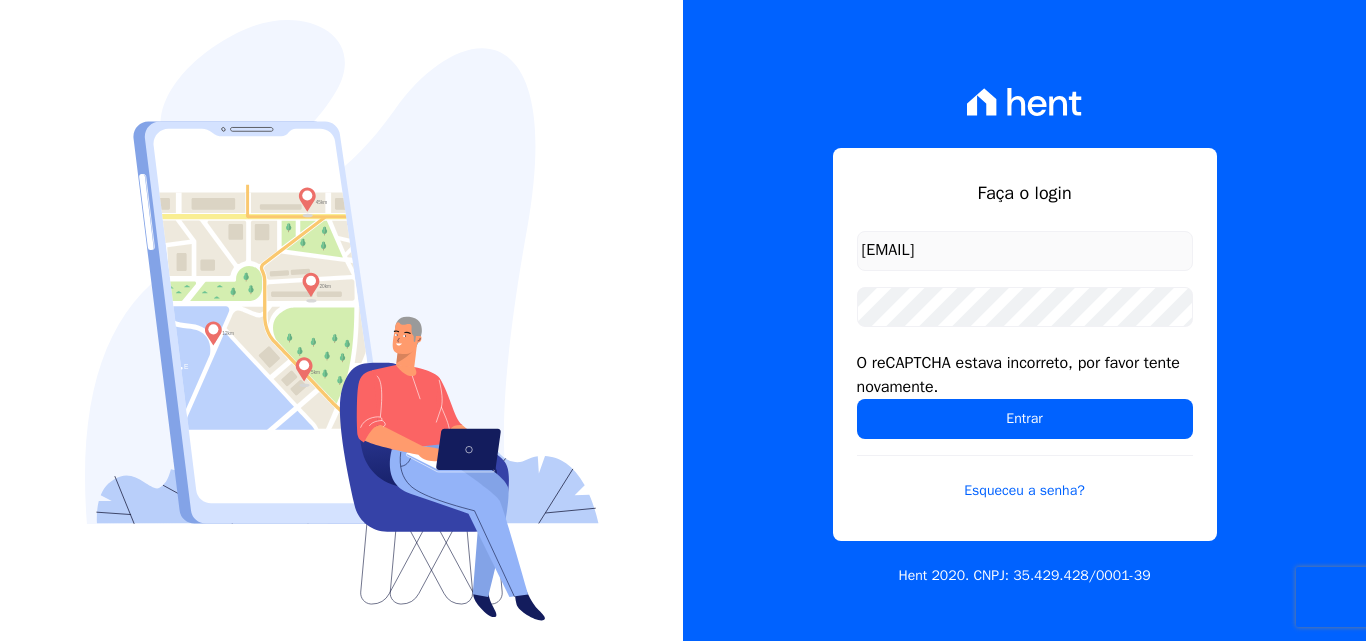 scroll, scrollTop: 0, scrollLeft: 0, axis: both 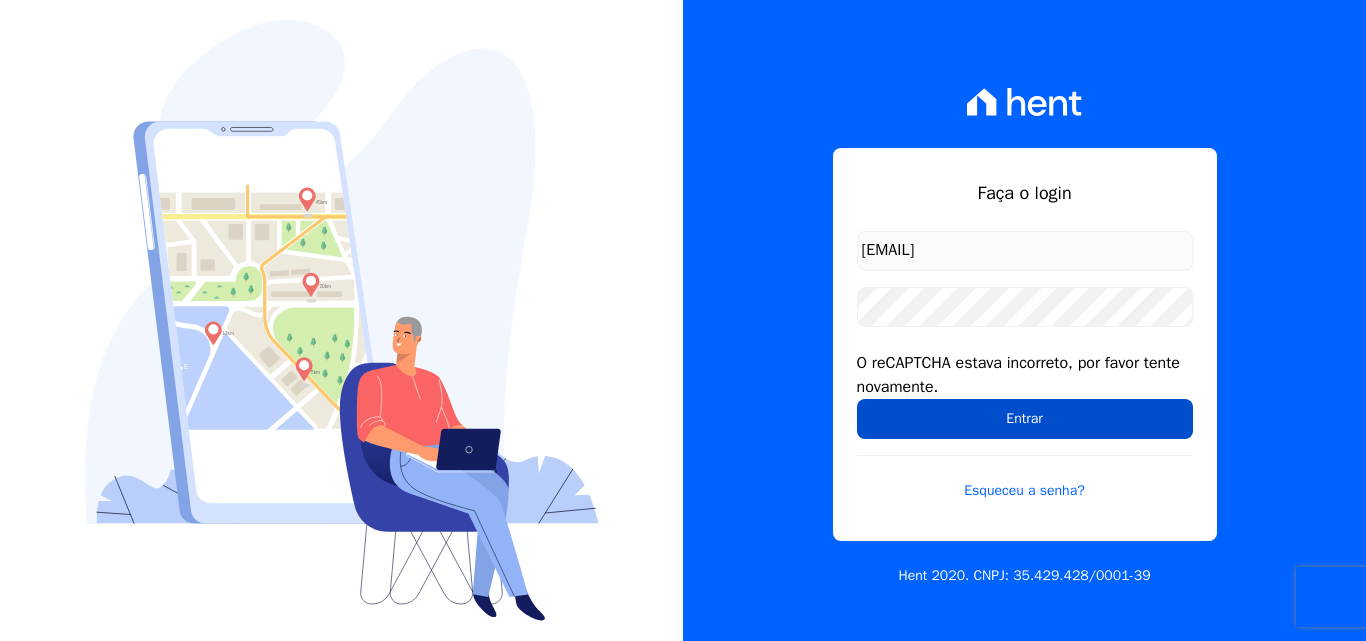 click on "Entrar" at bounding box center [1025, 419] 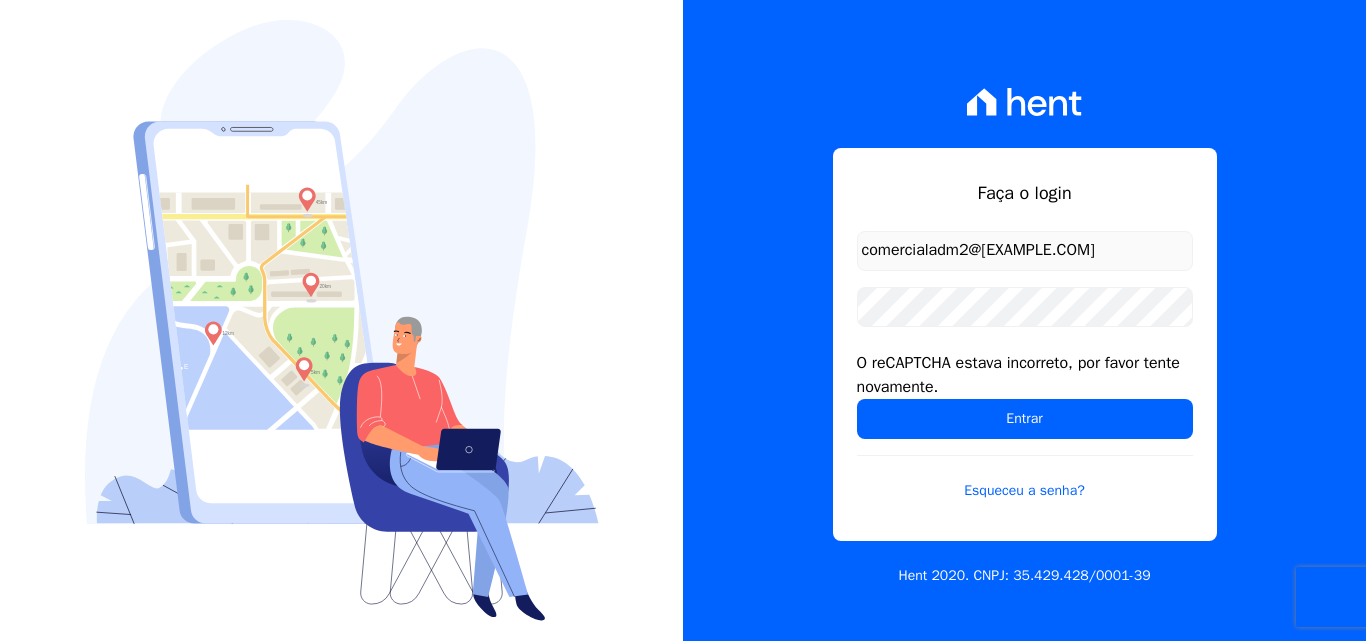 scroll, scrollTop: 0, scrollLeft: 0, axis: both 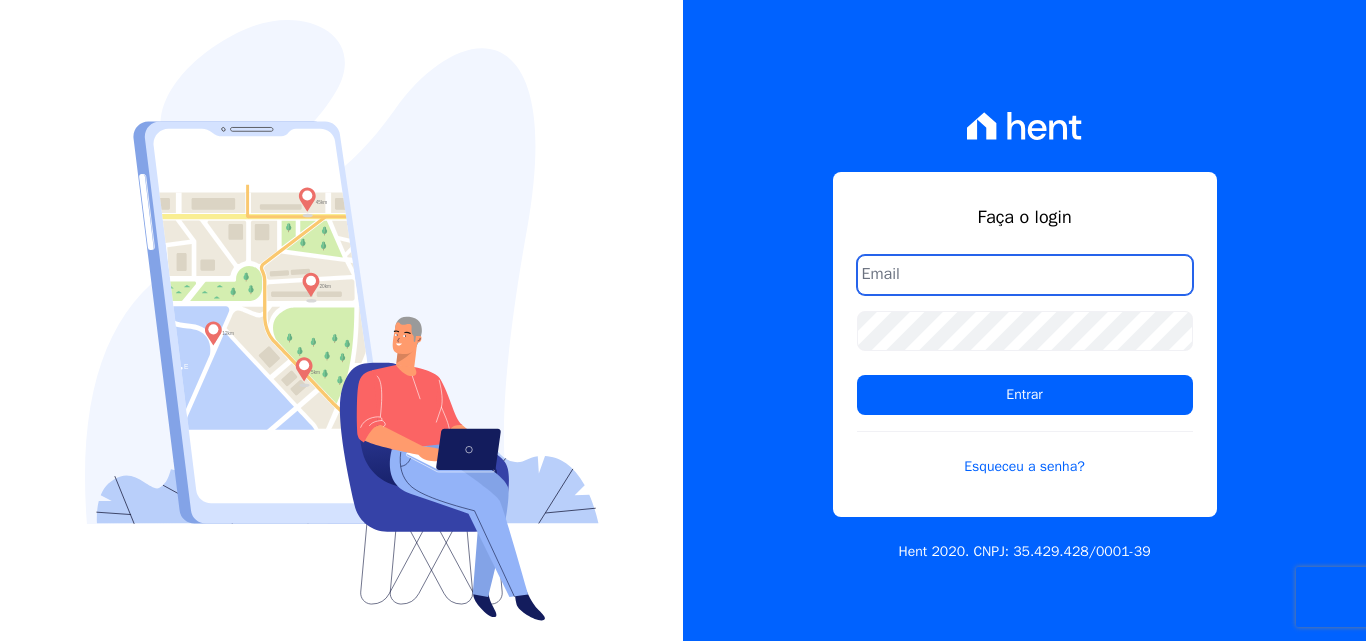 type on "[EMAIL]" 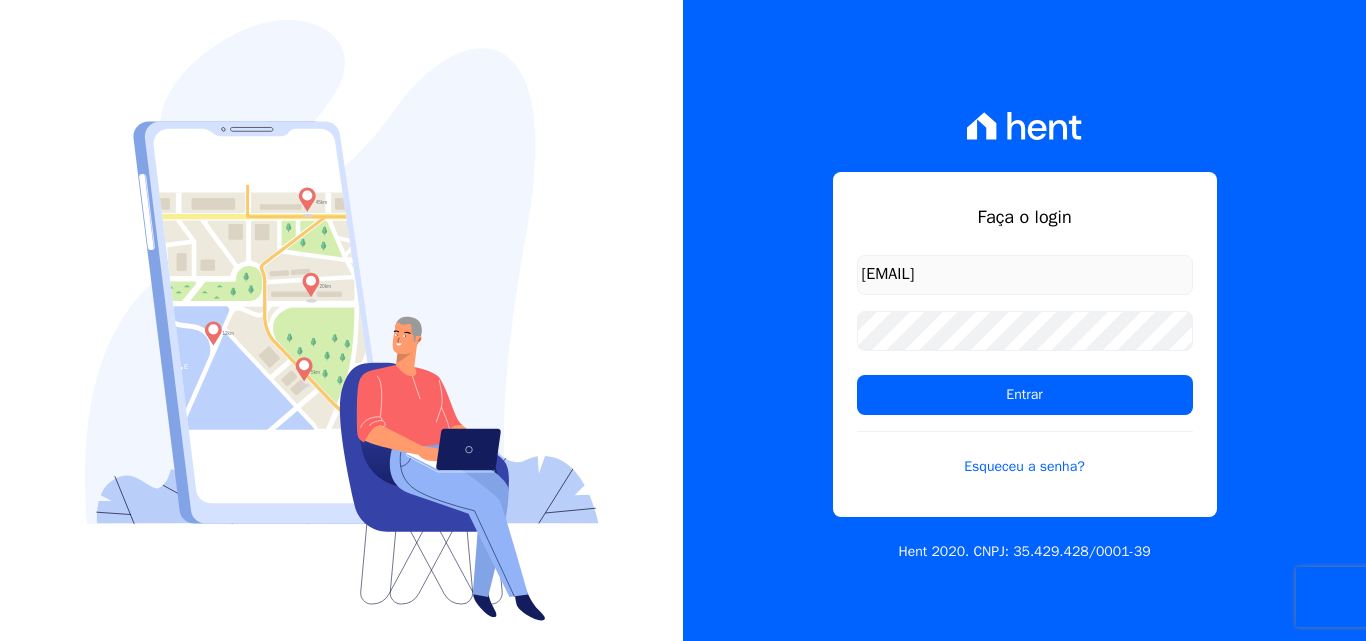 click on "Faça o login
comercialadm2@fontanive.com.br
Entrar
Esqueceu a senha?
Hent 2020. CNPJ: 35.429.428/0001-39" at bounding box center (1024, 320) 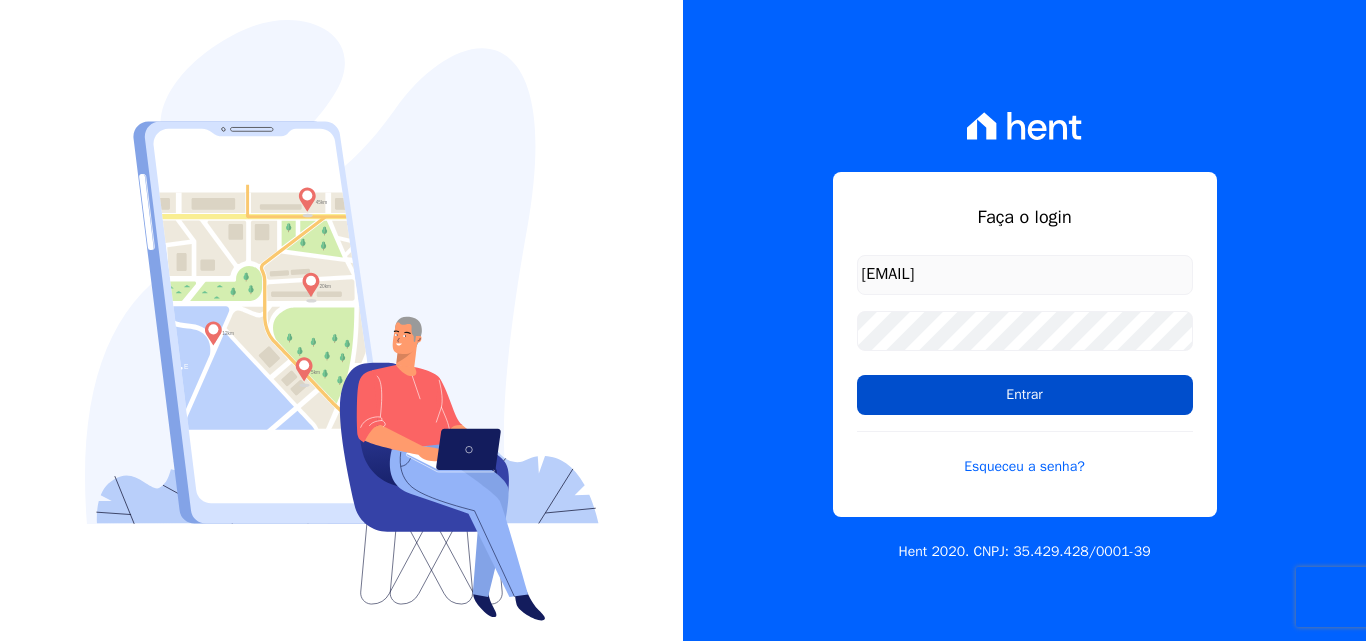 click on "Entrar" at bounding box center (1025, 395) 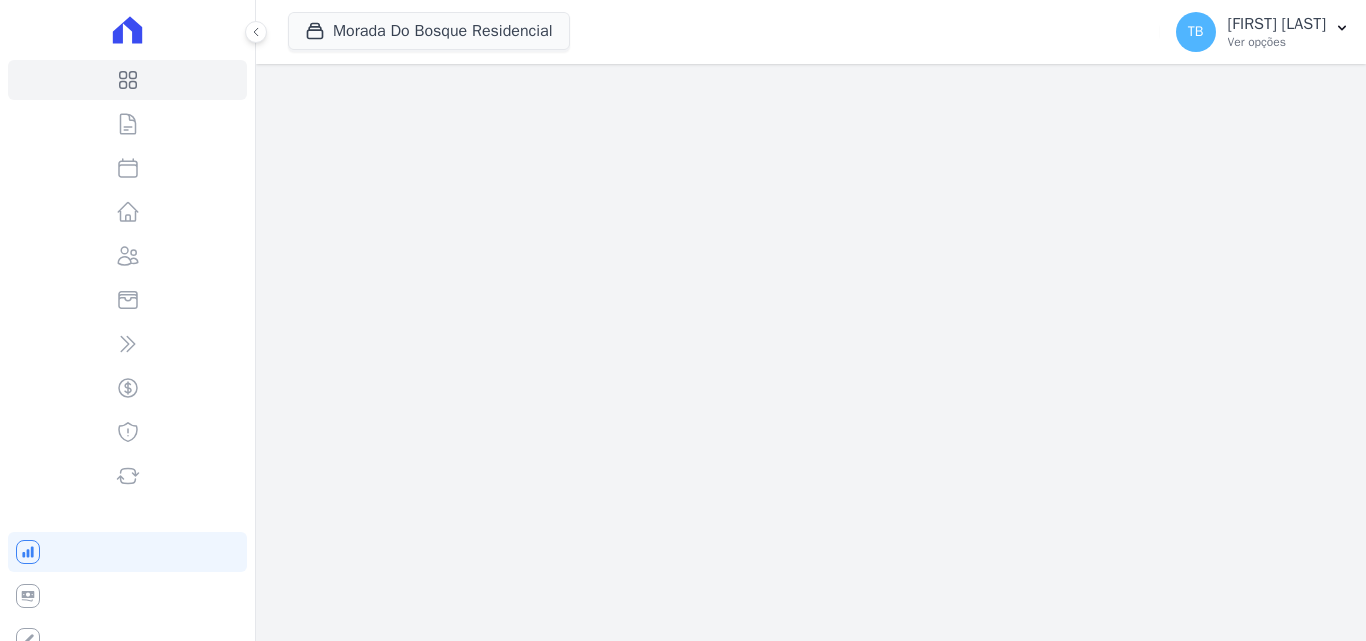 scroll, scrollTop: 0, scrollLeft: 0, axis: both 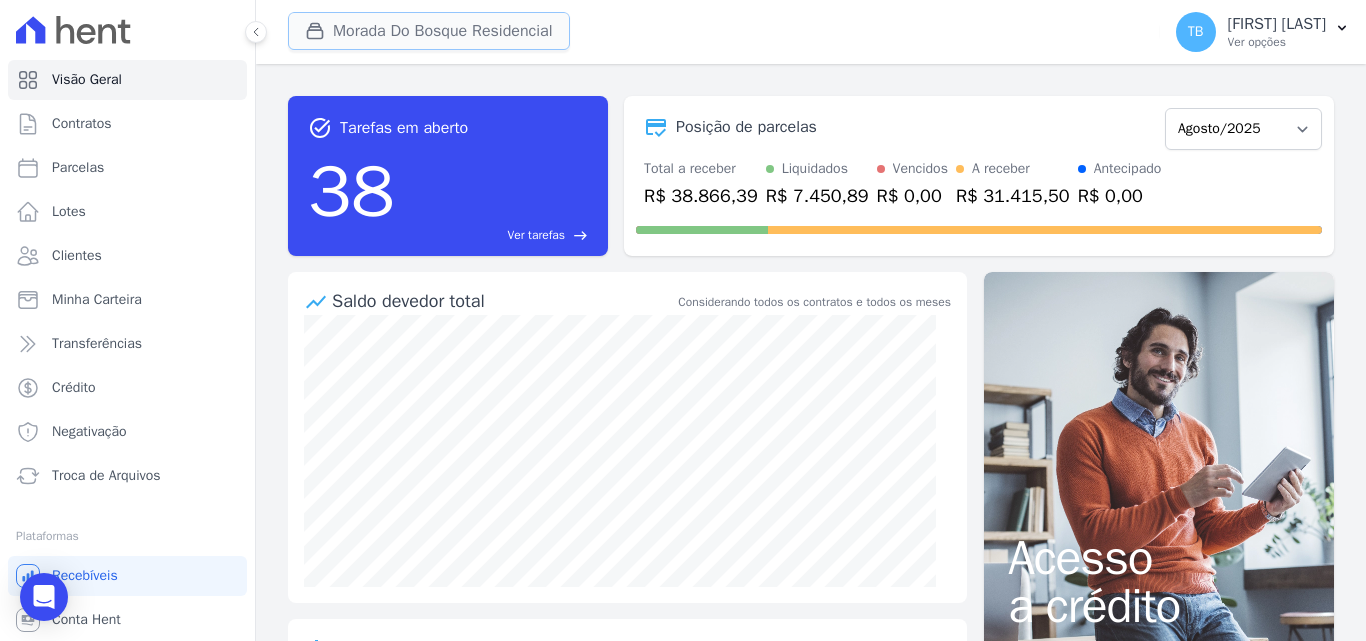 click on "Morada Do Bosque Residencial" at bounding box center [429, 31] 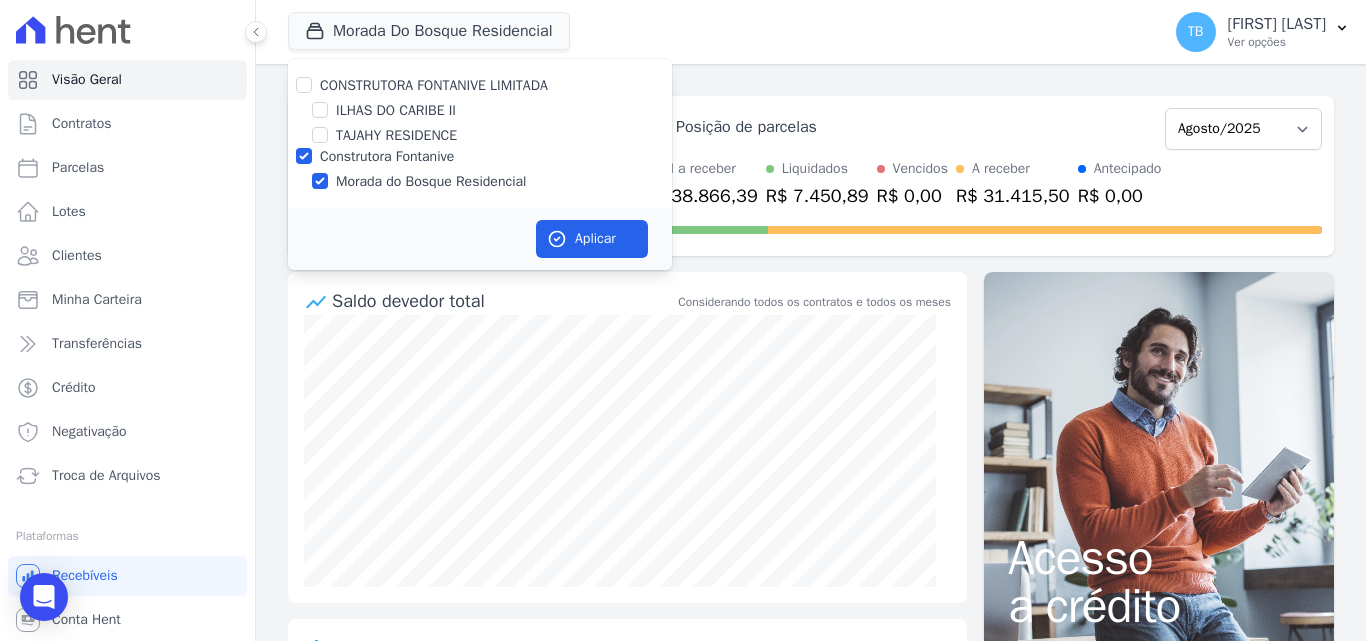 click on "CONSTRUTORA FONTANIVE LIMITADA
ILHAS DO CARIBE II
TAJAHY RESIDENCE
Construtora Fontanive
Morada do Bosque Residencial" at bounding box center [480, 133] 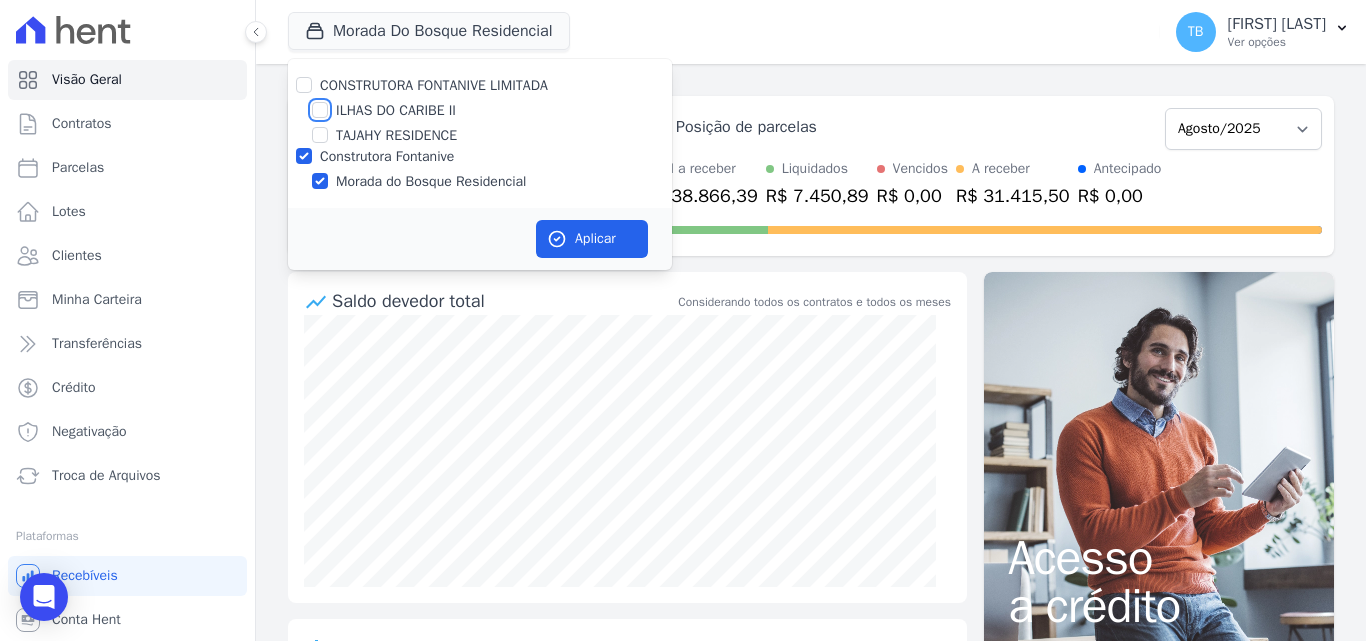 click on "ILHAS DO CARIBE II" at bounding box center [320, 110] 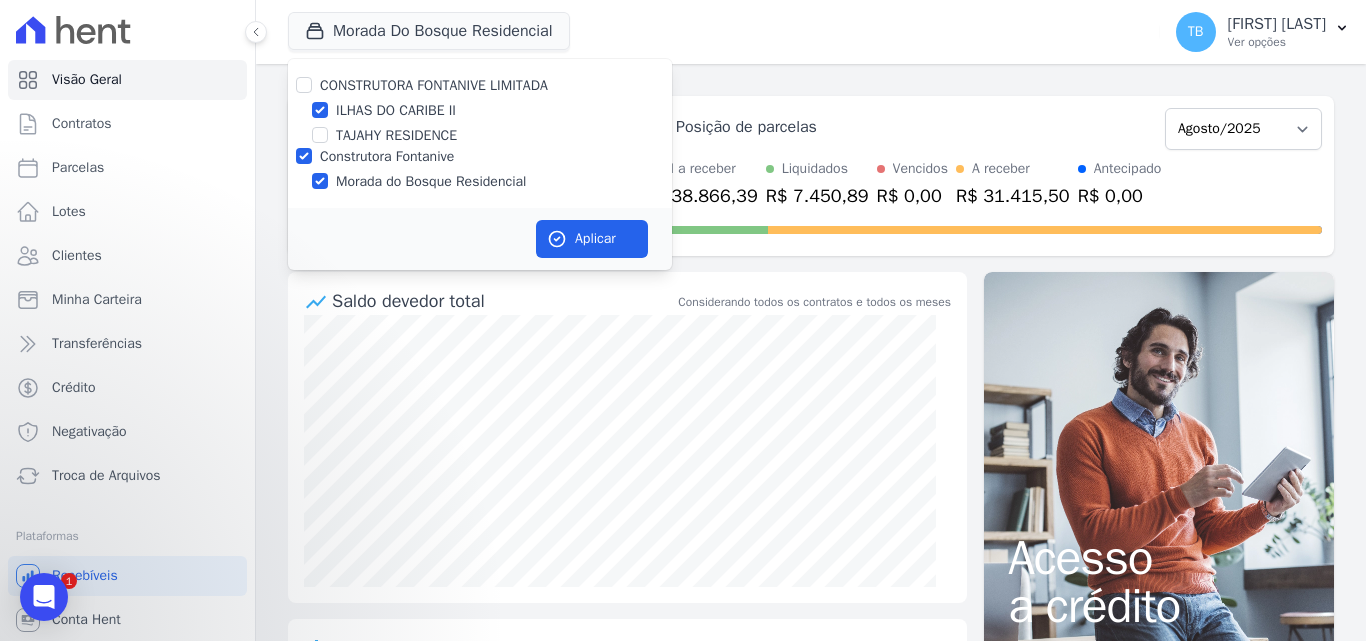 click on "CONSTRUTORA FONTANIVE LIMITADA
ILHAS DO CARIBE II
TAJAHY RESIDENCE
Construtora Fontanive
Morada do Bosque Residencial" at bounding box center [480, 133] 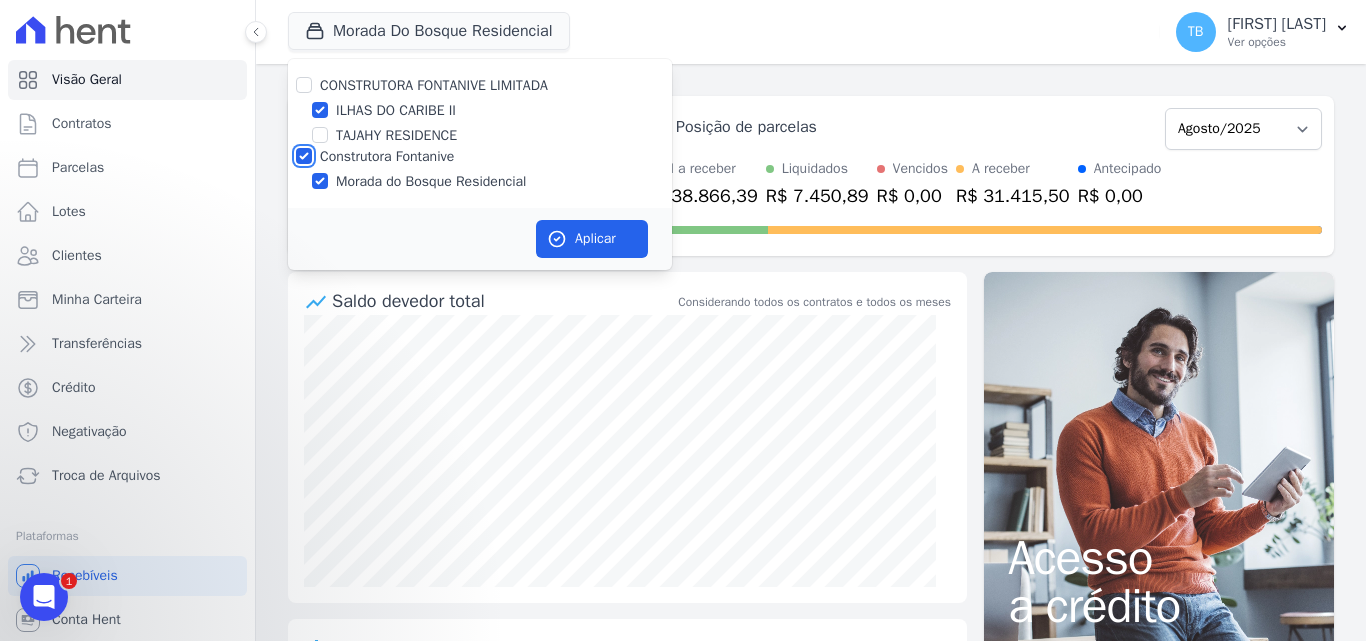 click on "Construtora Fontanive" at bounding box center (304, 156) 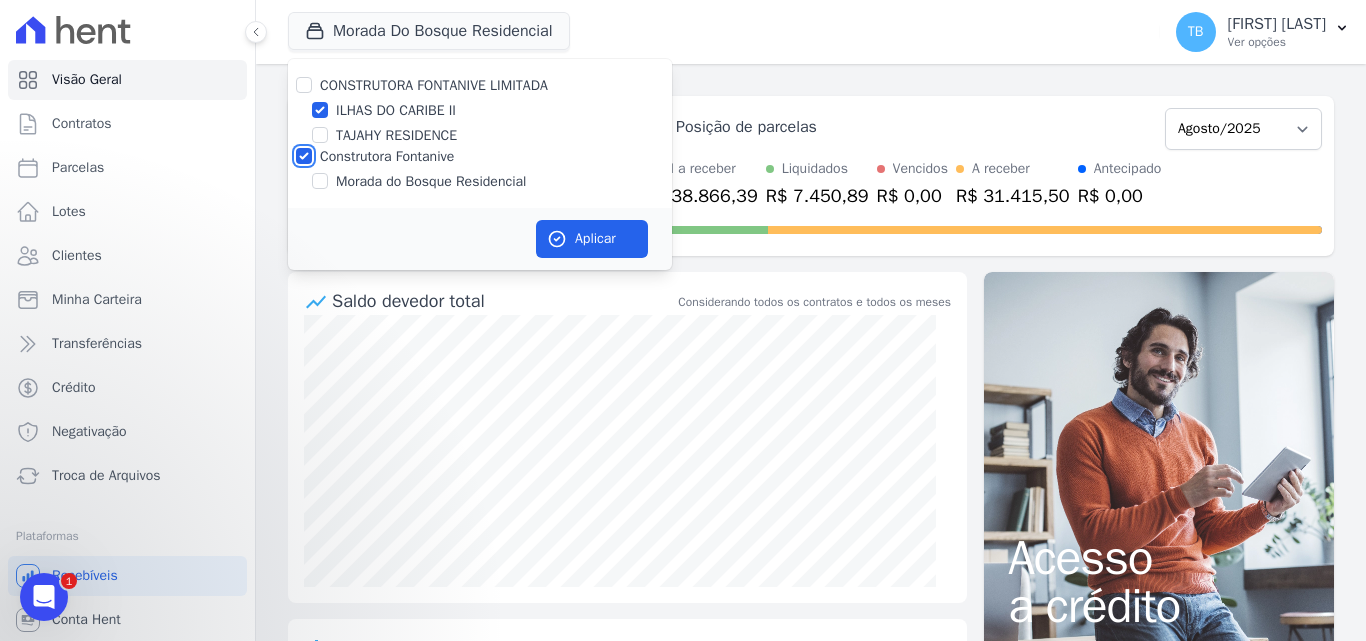 checkbox on "false" 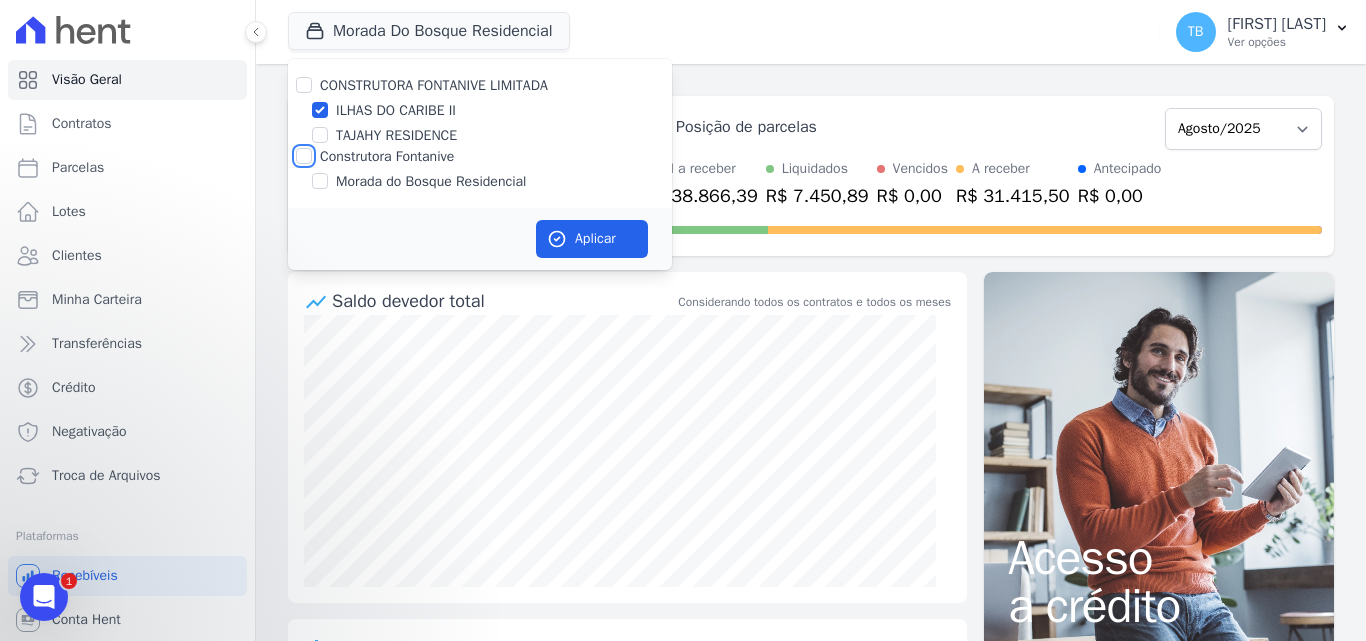scroll, scrollTop: 0, scrollLeft: 0, axis: both 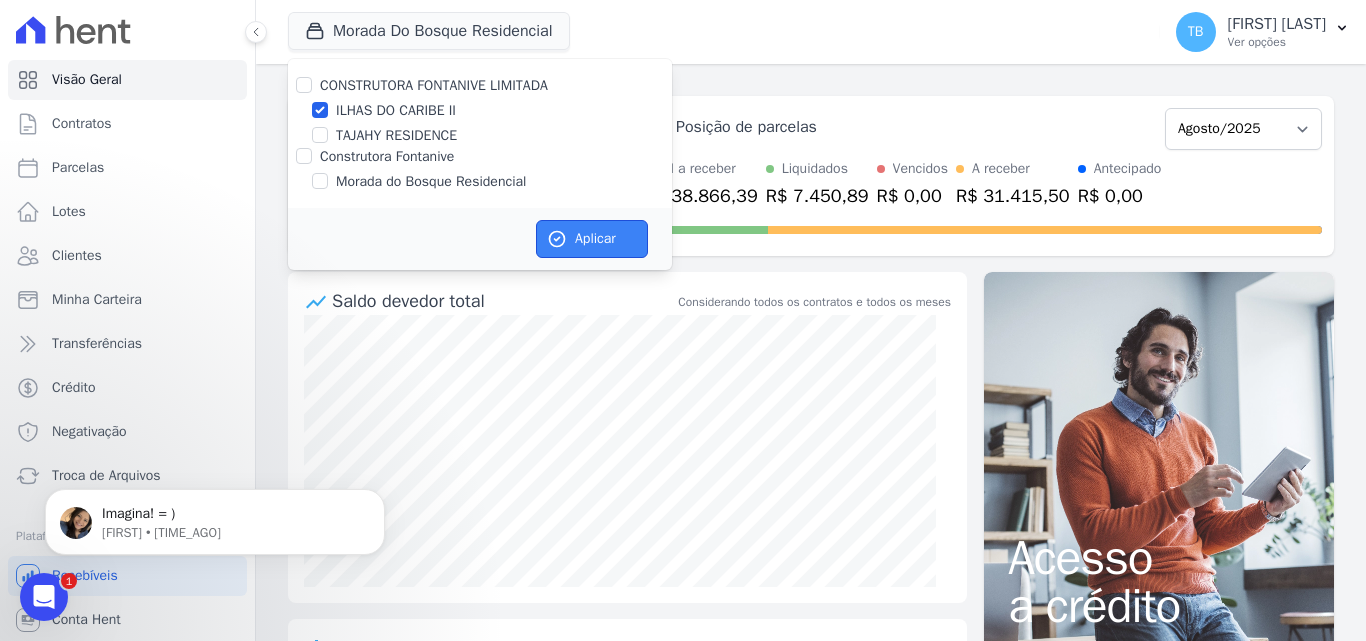 click on "Aplicar" at bounding box center (592, 239) 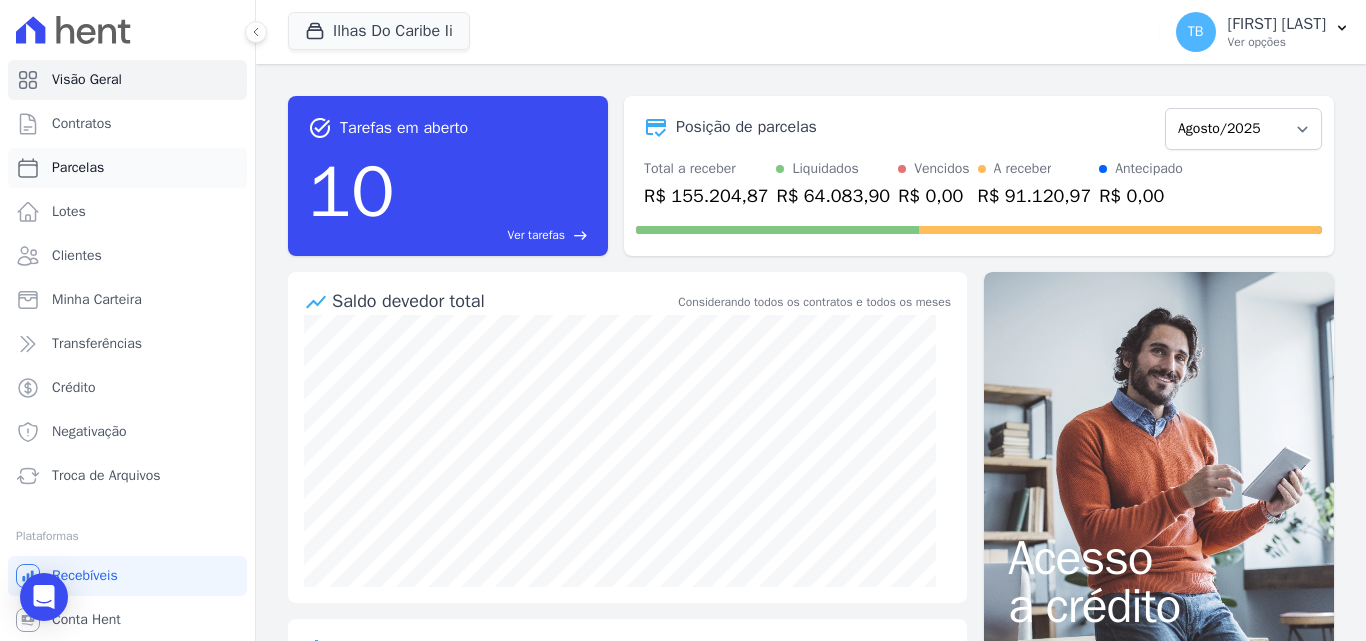 click on "Parcelas" at bounding box center [127, 168] 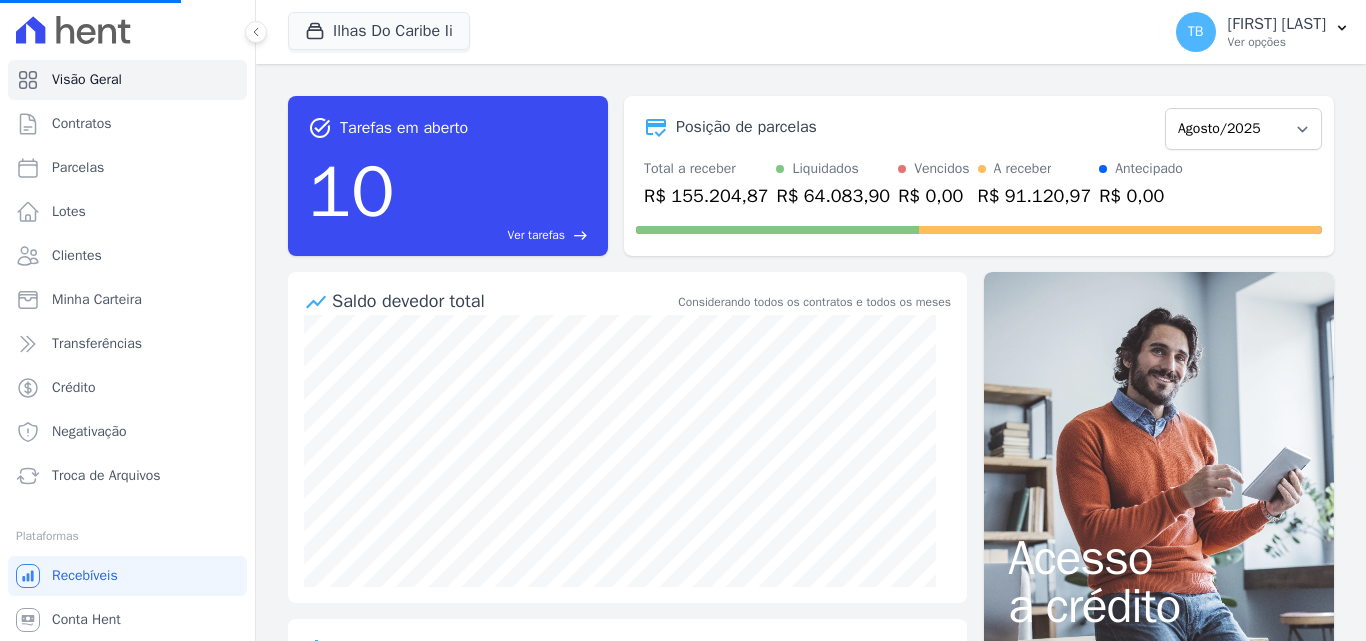 select 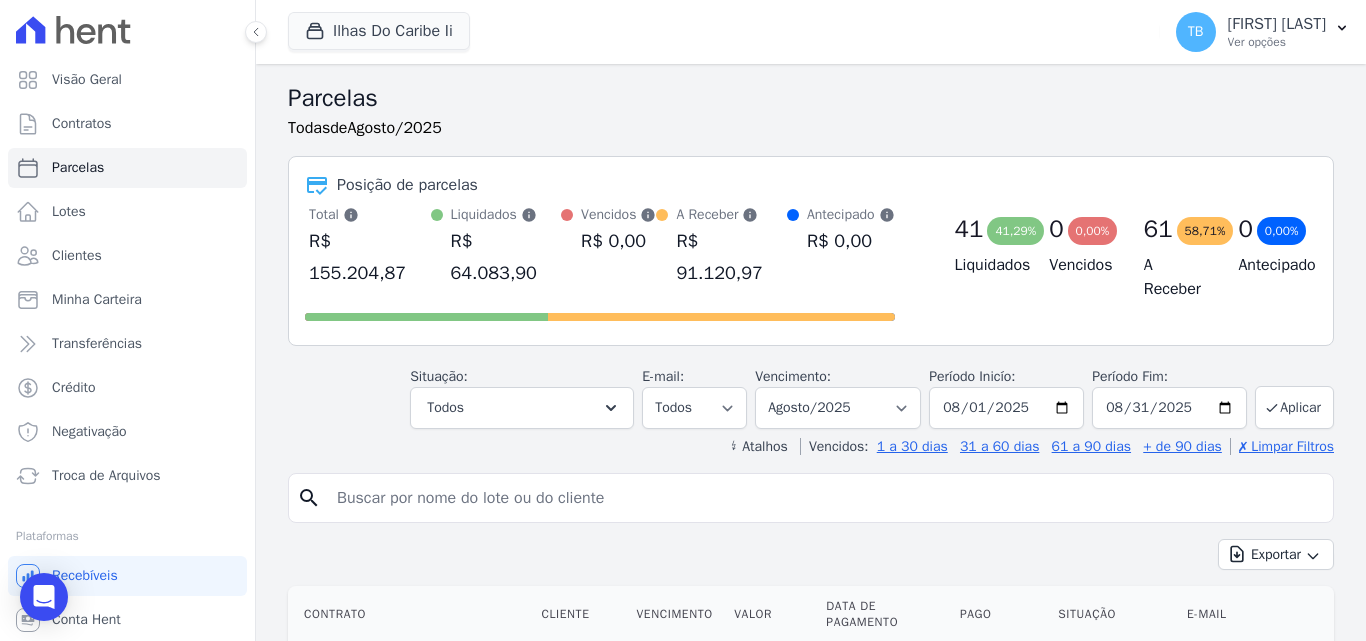 click at bounding box center (825, 498) 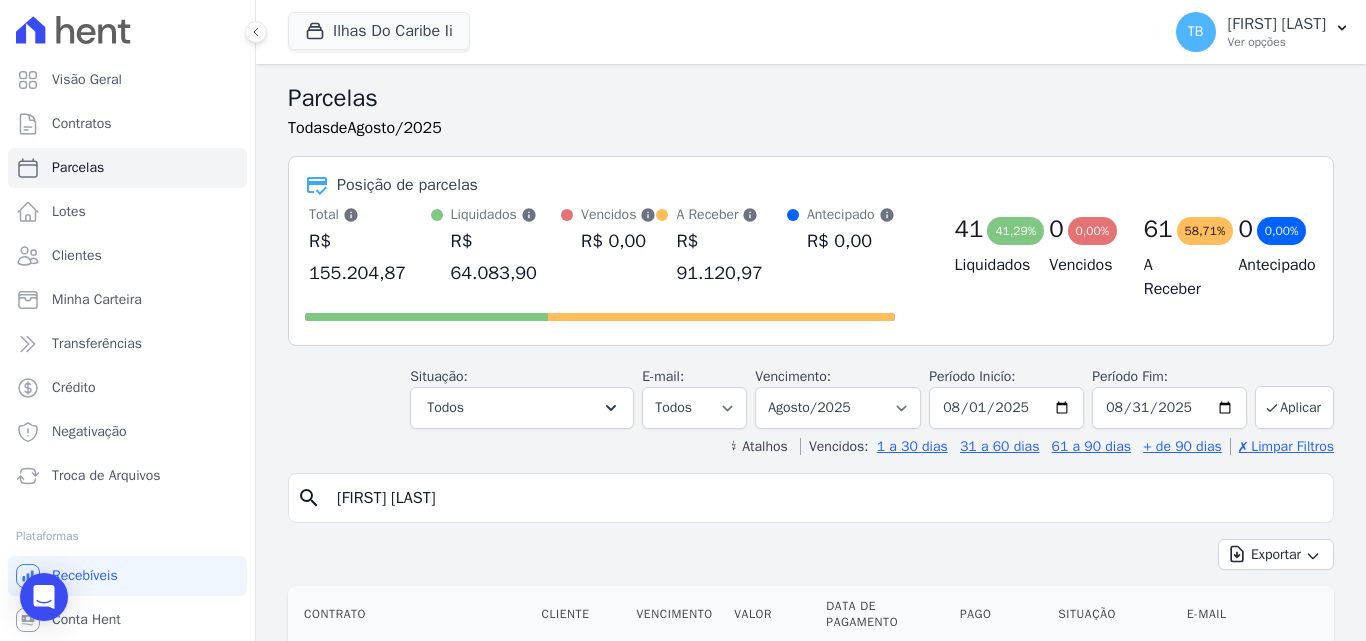 type on "marcos ro" 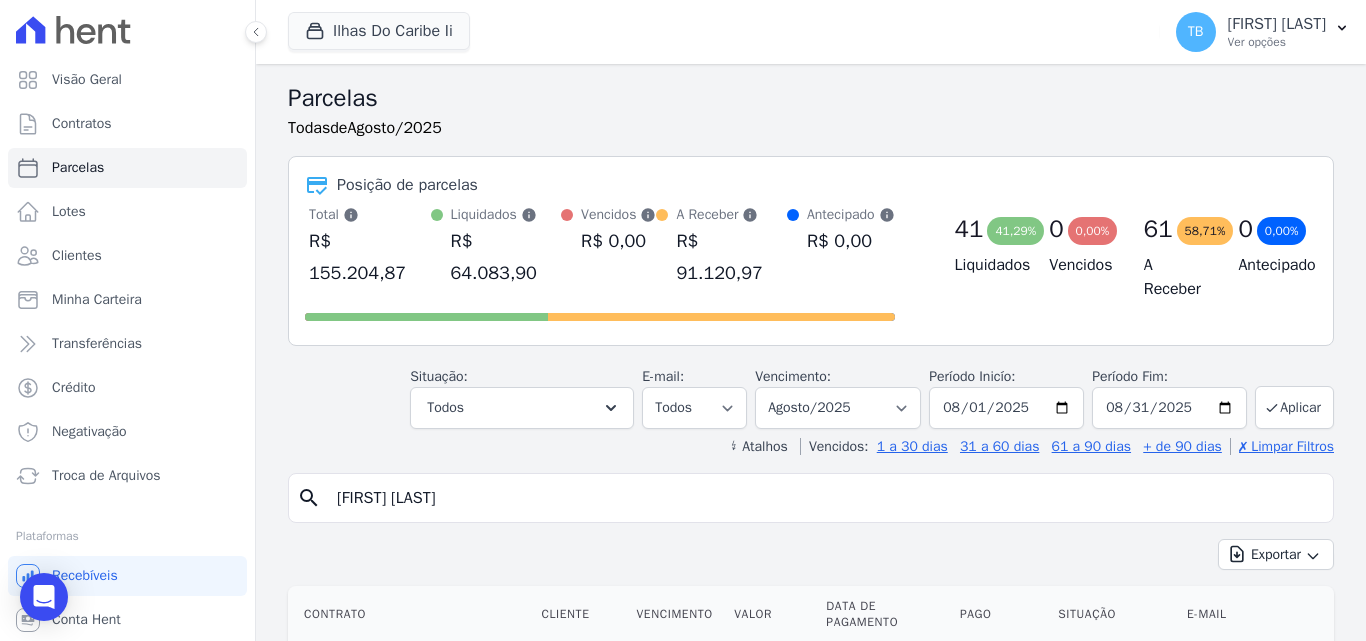 select 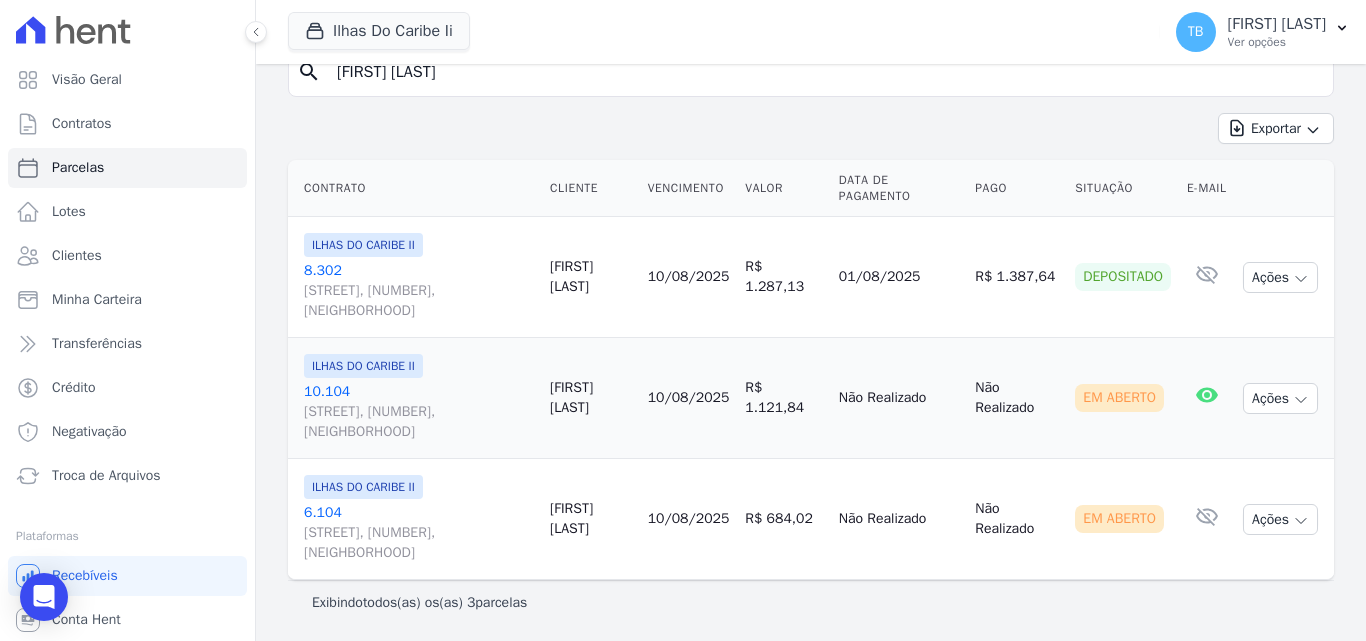 scroll, scrollTop: 0, scrollLeft: 0, axis: both 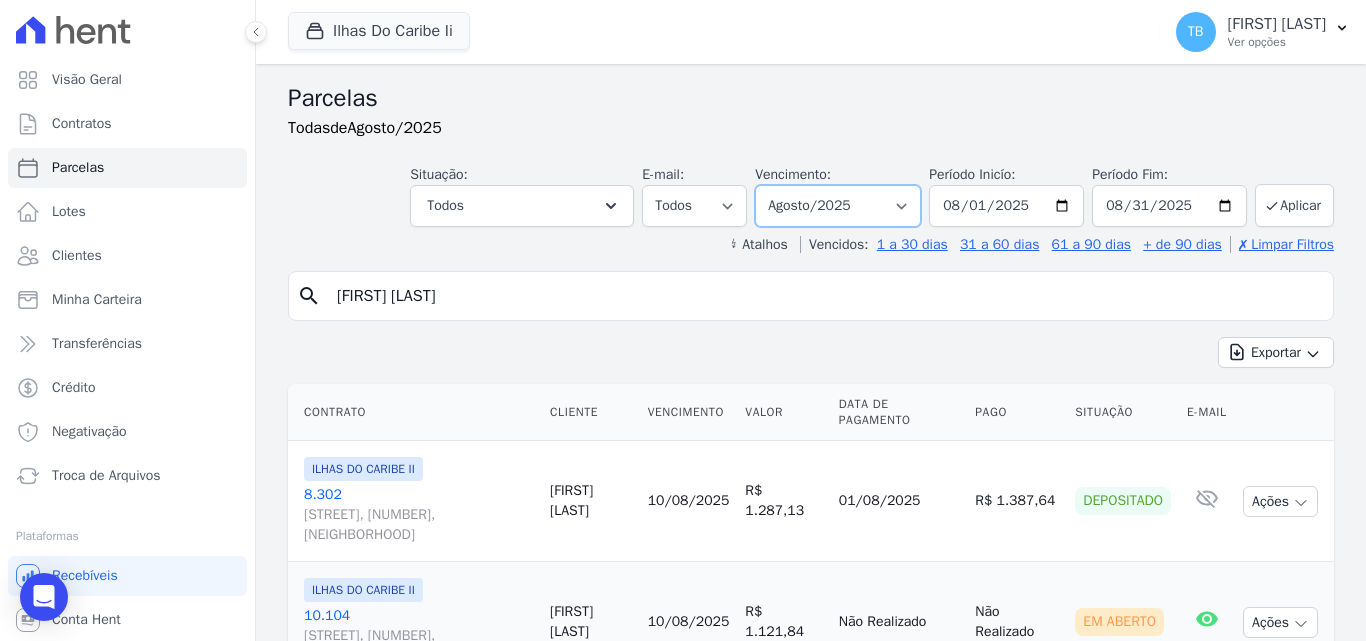 click on "Filtrar por período
────────
Todos os meses
Agosto/2022
Setembro/2022
Outubro/2022
Novembro/2022
Dezembro/2022
Janeiro/2023
Fevereiro/2023
Março/2023
Abril/2023
Maio/2023
Junho/2023
Julho/2023
Agosto/2023
Setembro/2023
Outubro/2023
Novembro/2023
Dezembro/2023
Janeiro/2024
Fevereiro/2024
Março/2024
Abril/2024
Maio/2024
Junho/2024
Julho/2024
Agosto/2024
Setembro/2024
Outubro/2024
Novembro/2024
Dezembro/2024
Janeiro/2025
Fevereiro/2025
Março/2025
Abril/2025
Maio/2025
Junho/2025
Julho/2025
Agosto/2025
Setembro/2025
Outubro/2025
Novembro/2025
Dezembro/2025
Janeiro/2026
Fevereiro/2026
Março/2026
Abril/2026
Maio/2026
Junho/2026
Julho/2026
Agosto/2026
Setembro/2026
Outubro/2026
Novembro/2026
Dezembro/2026
Janeiro/2027
Fevereiro/2027
Março/2027
Abril/2027
Maio/2027
Junho/2027
Julho/2027
Agosto/2027
Setembro/2027
Outubro/2027
Novembro/2027" at bounding box center [838, 206] 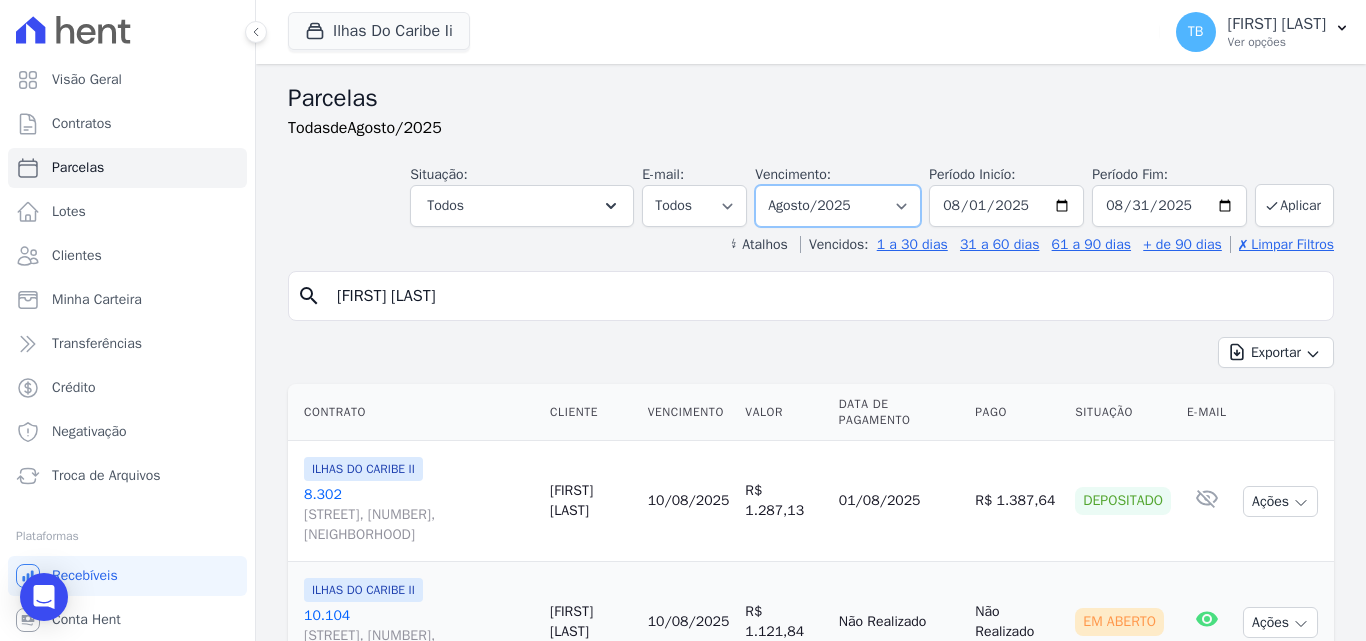 select on "07/2025" 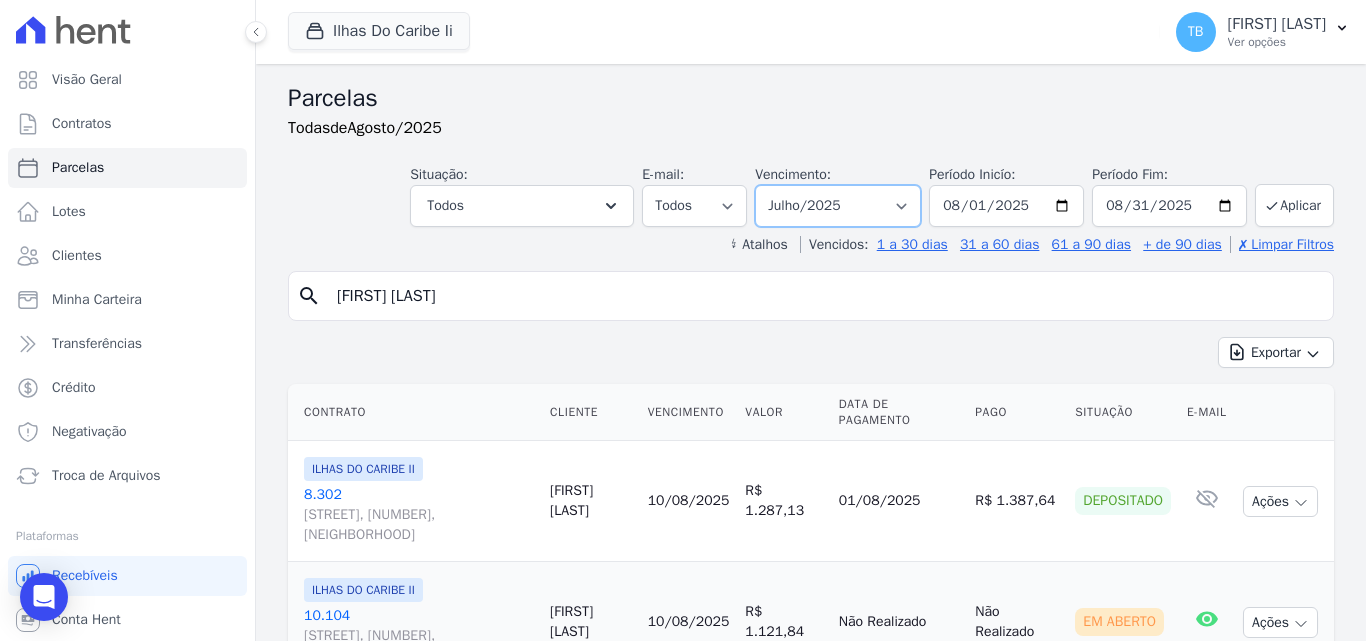 click on "Filtrar por período
────────
Todos os meses
Agosto/2022
Setembro/2022
Outubro/2022
Novembro/2022
Dezembro/2022
Janeiro/2023
Fevereiro/2023
Março/2023
Abril/2023
Maio/2023
Junho/2023
Julho/2023
Agosto/2023
Setembro/2023
Outubro/2023
Novembro/2023
Dezembro/2023
Janeiro/2024
Fevereiro/2024
Março/2024
Abril/2024
Maio/2024
Junho/2024
Julho/2024
Agosto/2024
Setembro/2024
Outubro/2024
Novembro/2024
Dezembro/2024
Janeiro/2025
Fevereiro/2025
Março/2025
Abril/2025
Maio/2025
Junho/2025
Julho/2025
Agosto/2025
Setembro/2025
Outubro/2025
Novembro/2025
Dezembro/2025
Janeiro/2026
Fevereiro/2026
Março/2026
Abril/2026
Maio/2026
Junho/2026
Julho/2026
Agosto/2026
Setembro/2026
Outubro/2026
Novembro/2026
Dezembro/2026
Janeiro/2027
Fevereiro/2027
Março/2027
Abril/2027
Maio/2027
Junho/2027
Julho/2027
Agosto/2027
Setembro/2027
Outubro/2027
Novembro/2027" at bounding box center (838, 206) 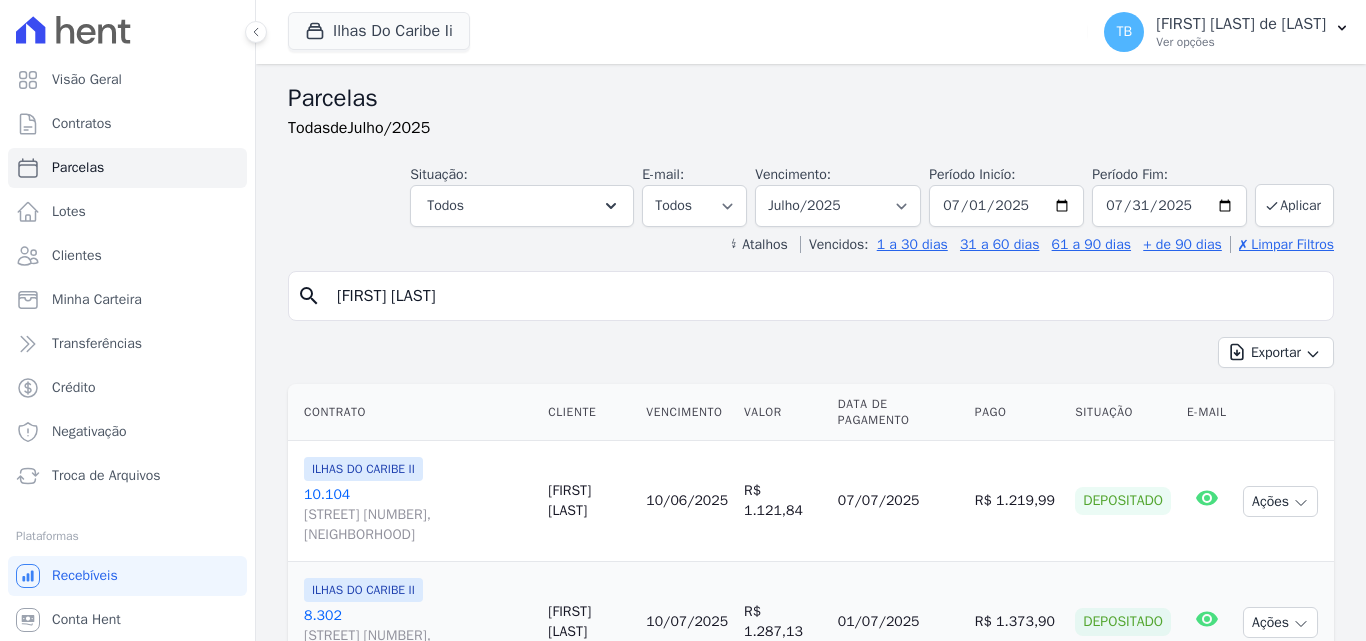 select 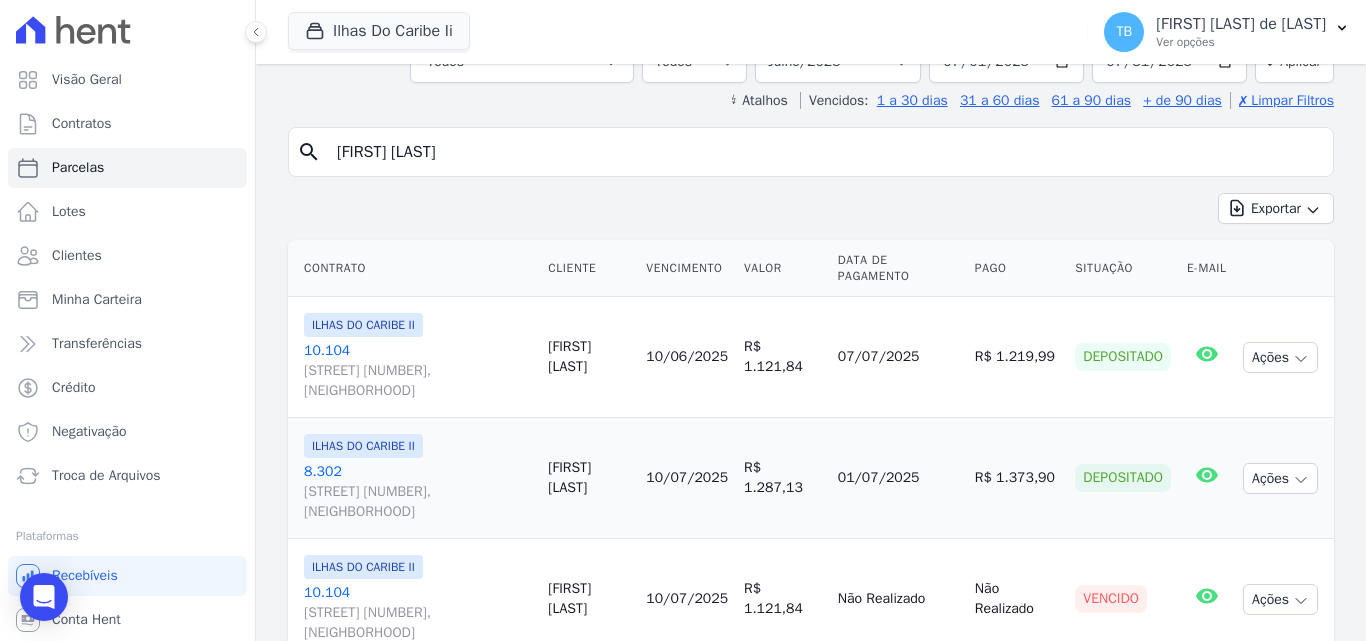 scroll, scrollTop: 345, scrollLeft: 0, axis: vertical 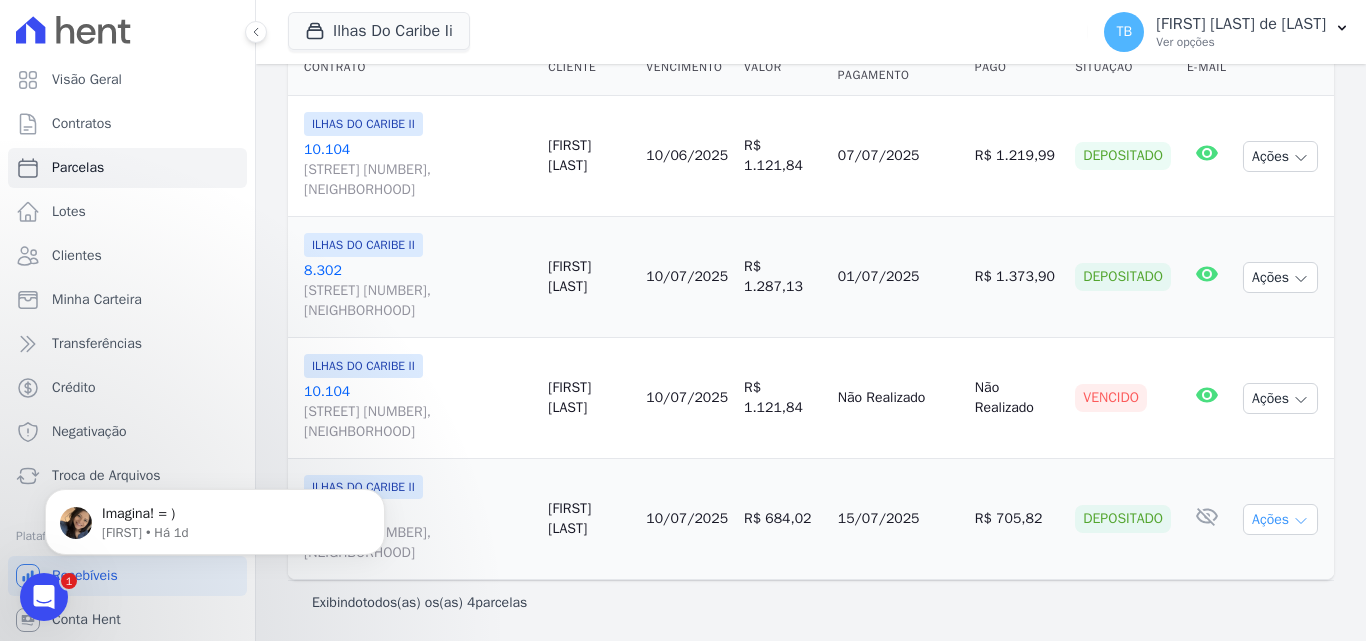 click on "Ações" at bounding box center [1280, 519] 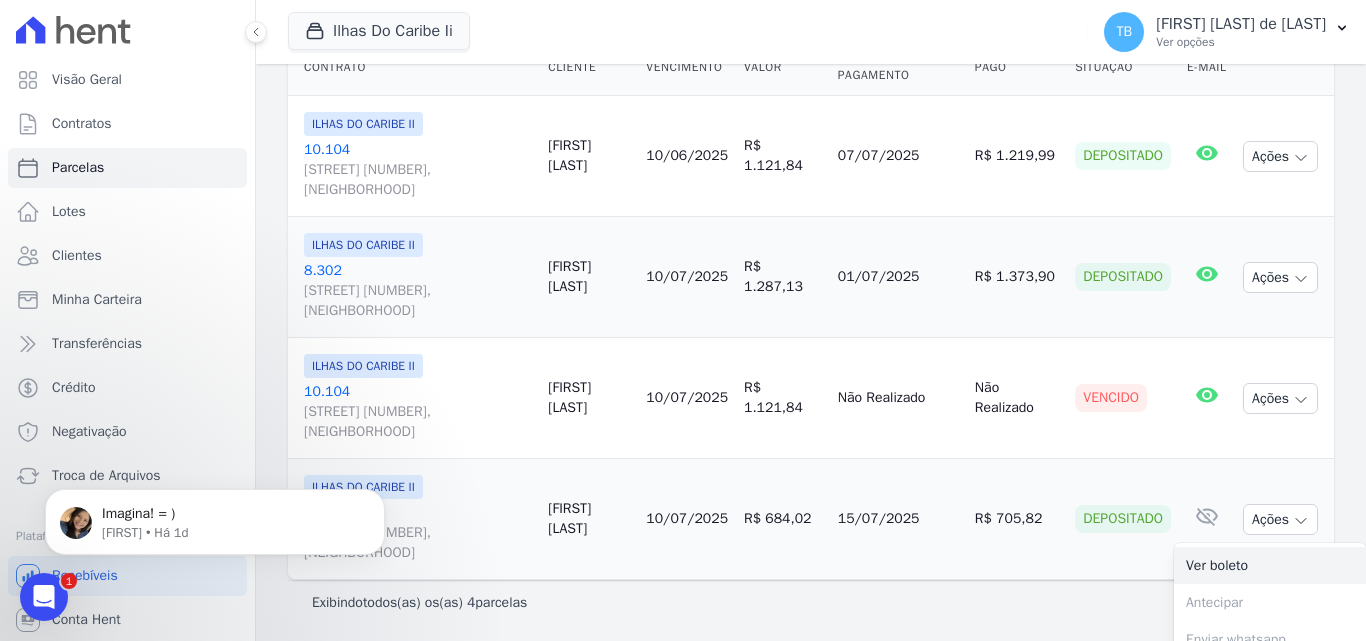 click on "Ver boleto" at bounding box center [1270, 565] 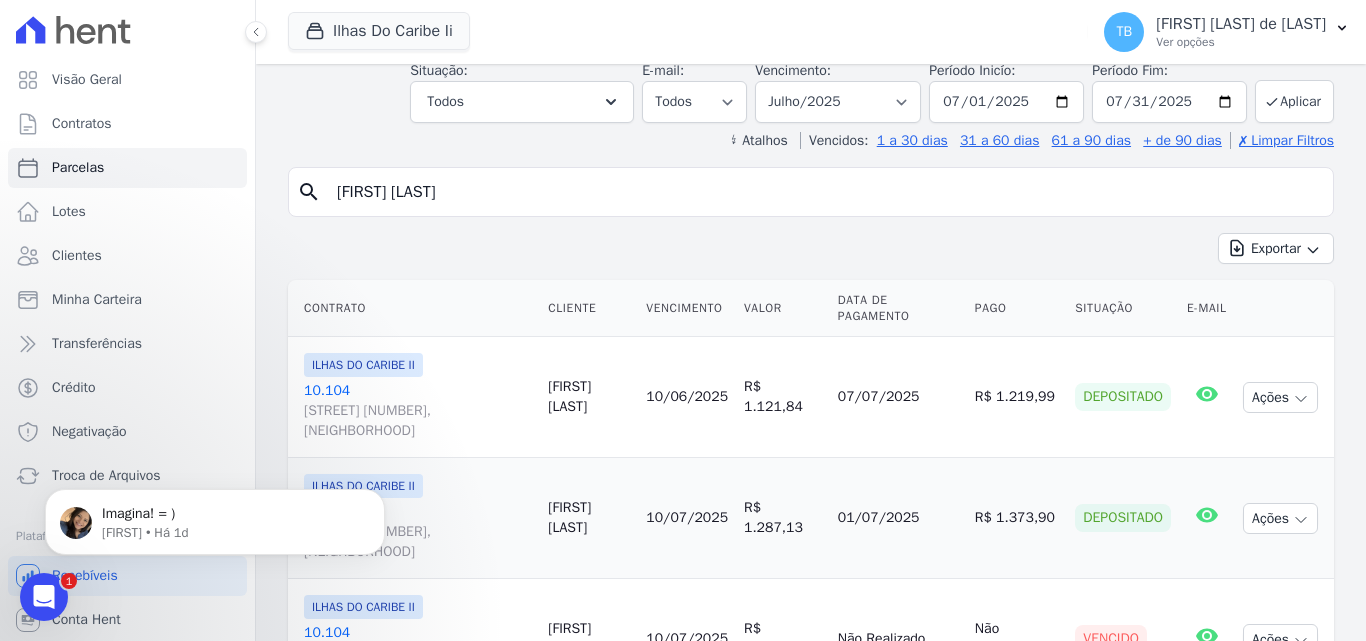 scroll, scrollTop: 0, scrollLeft: 0, axis: both 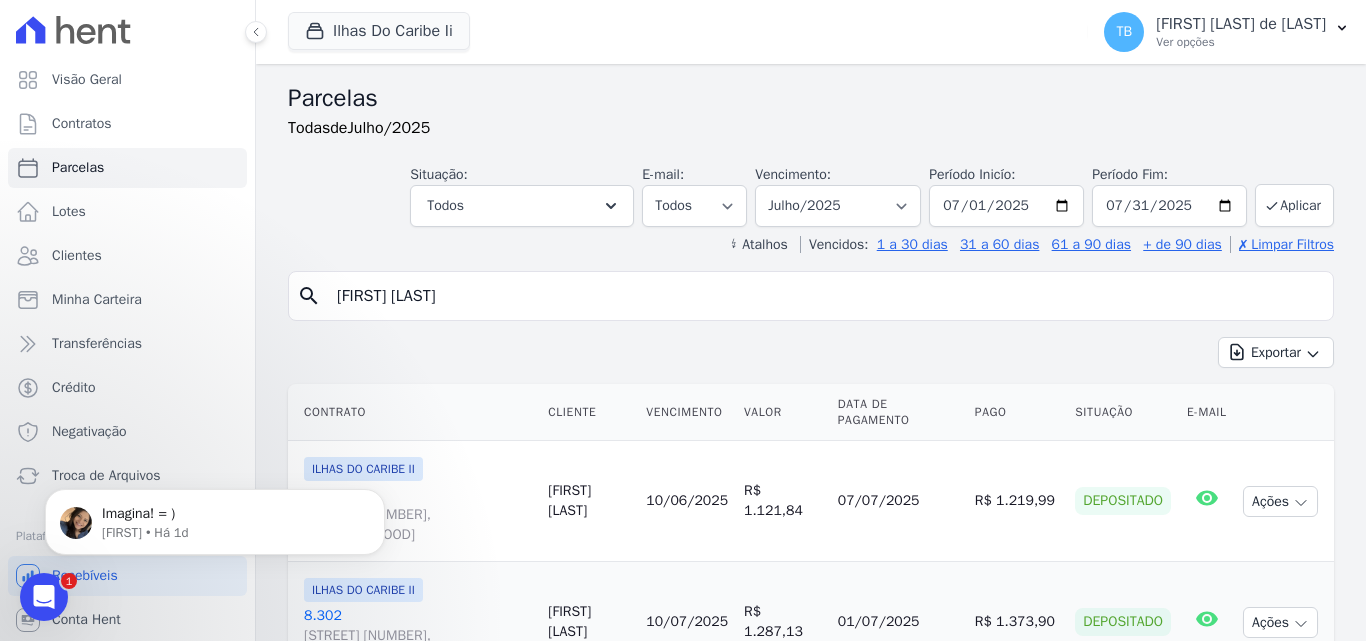 click on "marcos ro" at bounding box center (825, 296) 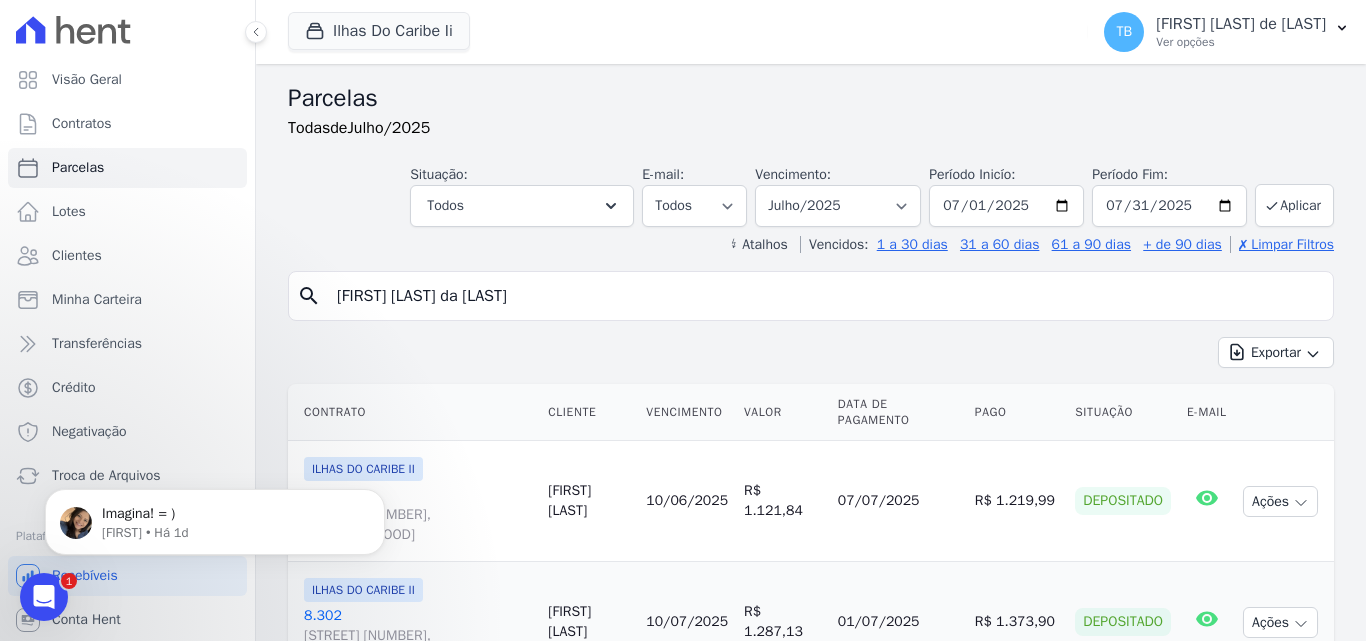 type on "[FIRST] [LAST] da [LAST]" 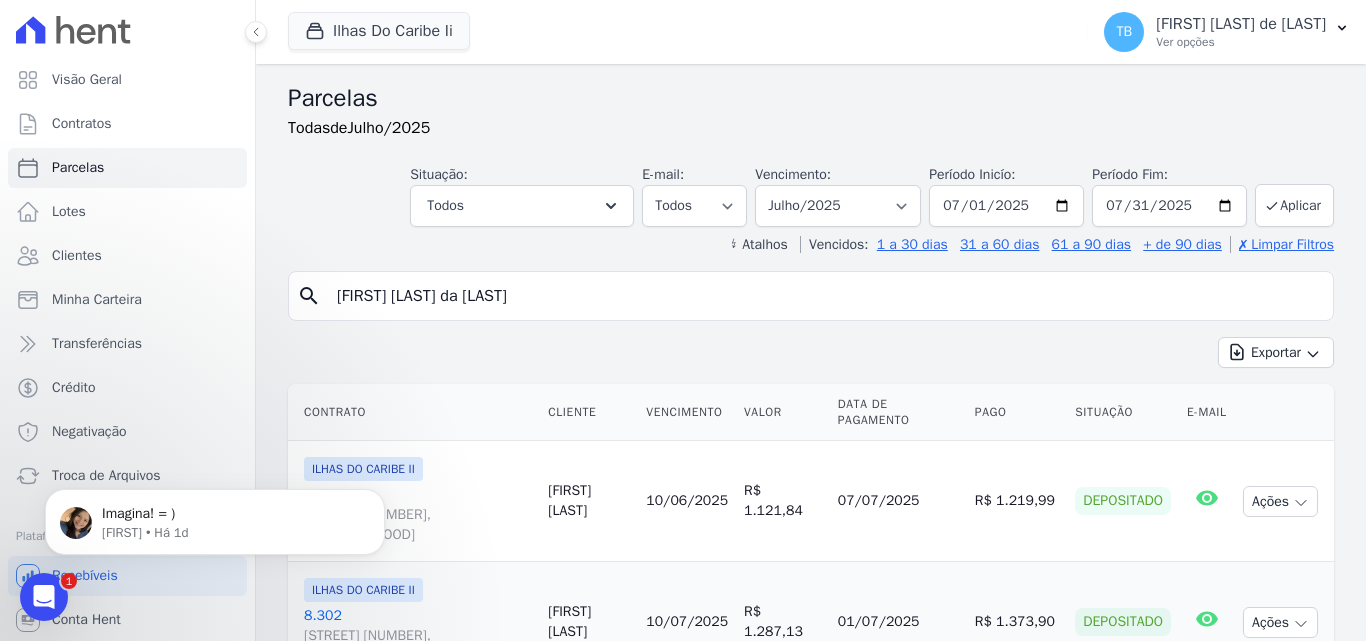 select 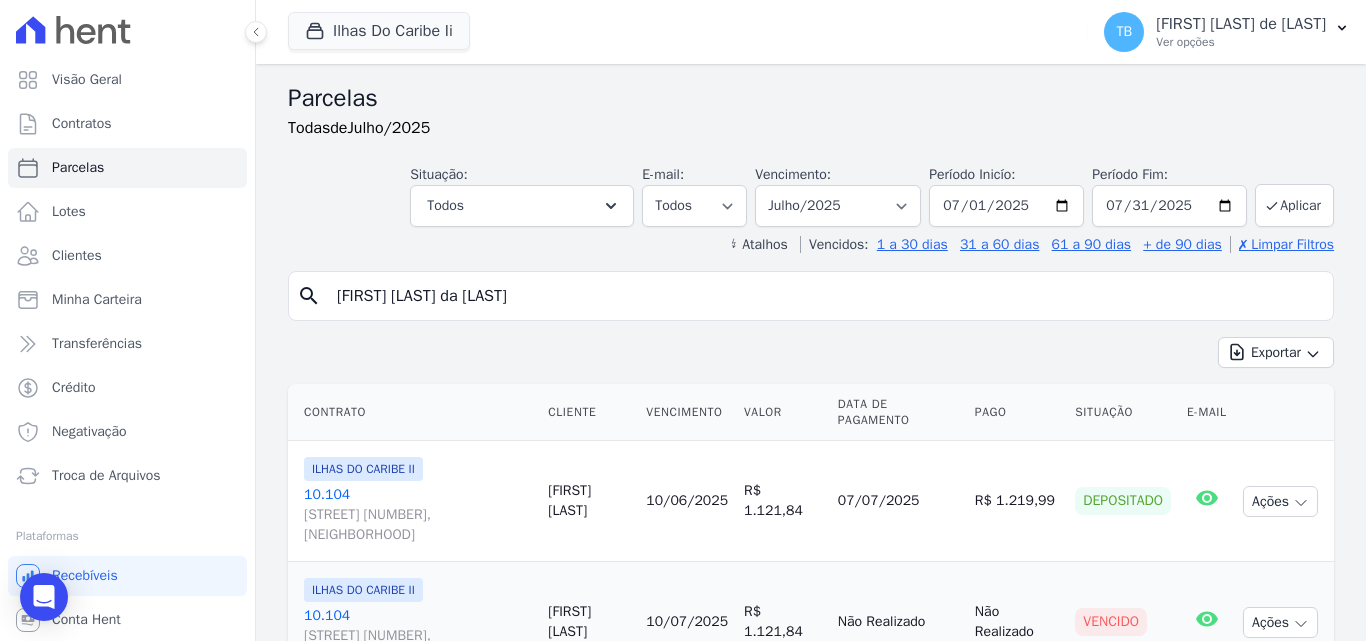 scroll, scrollTop: 103, scrollLeft: 0, axis: vertical 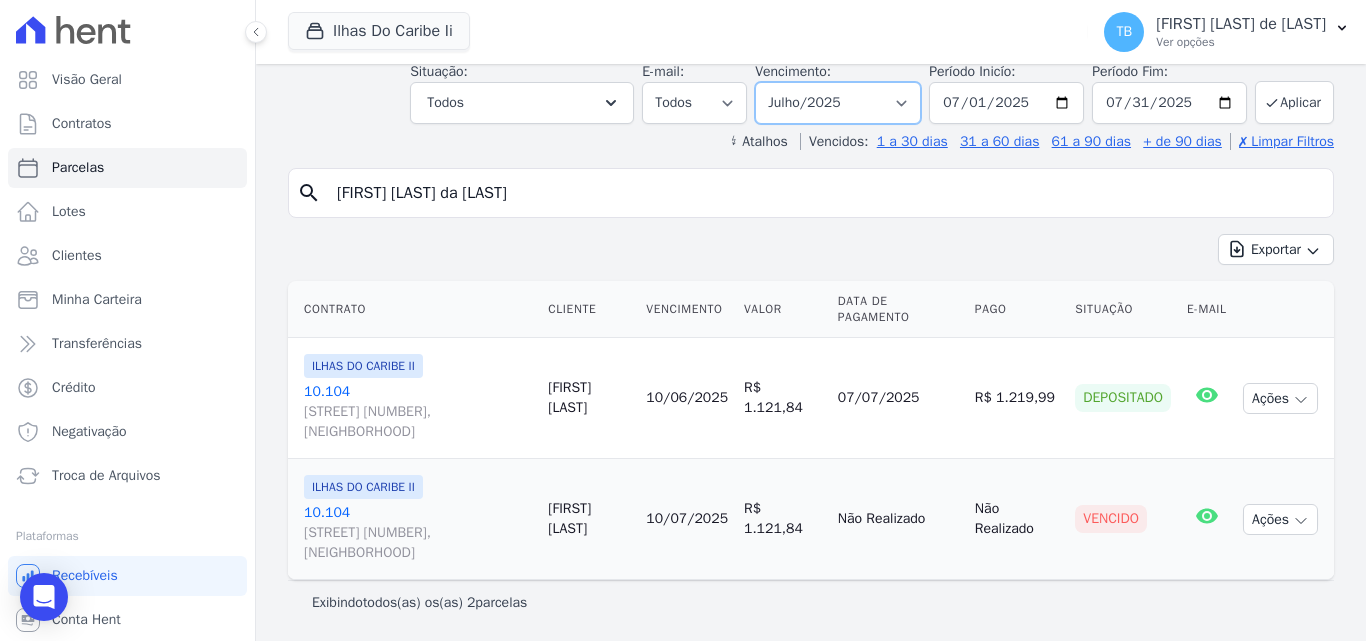 click on "Filtrar por período
────────
Todos os meses
Agosto/2022
Setembro/2022
Outubro/2022
Novembro/2022
Dezembro/2022
Janeiro/2023
Fevereiro/2023
Março/2023
Abril/2023
Maio/2023
Junho/2023
Julho/2023
Agosto/2023
Setembro/2023
Outubro/2023
Novembro/2023
Dezembro/2023
Janeiro/2024
Fevereiro/2024
Março/2024
Abril/2024
Maio/2024
Junho/2024
Julho/2024
Agosto/2024
Setembro/2024
Outubro/2024
Novembro/2024
Dezembro/2024
Janeiro/2025
Fevereiro/2025
Março/2025
Abril/2025
Maio/2025
Junho/2025
Julho/2025
Agosto/2025
Setembro/2025
Outubro/2025
Novembro/2025
Dezembro/2025
Janeiro/2026
Fevereiro/2026
Março/2026
Abril/2026
Maio/2026
Junho/2026
Julho/2026
Agosto/2026
Setembro/2026
Outubro/2026
Novembro/2026
Dezembro/2026
Janeiro/2027
Fevereiro/2027
Março/2027
Abril/2027
Maio/2027
Junho/2027
Julho/2027
Agosto/2027
Setembro/2027
Outubro/2027
Novembro/2027" at bounding box center [838, 103] 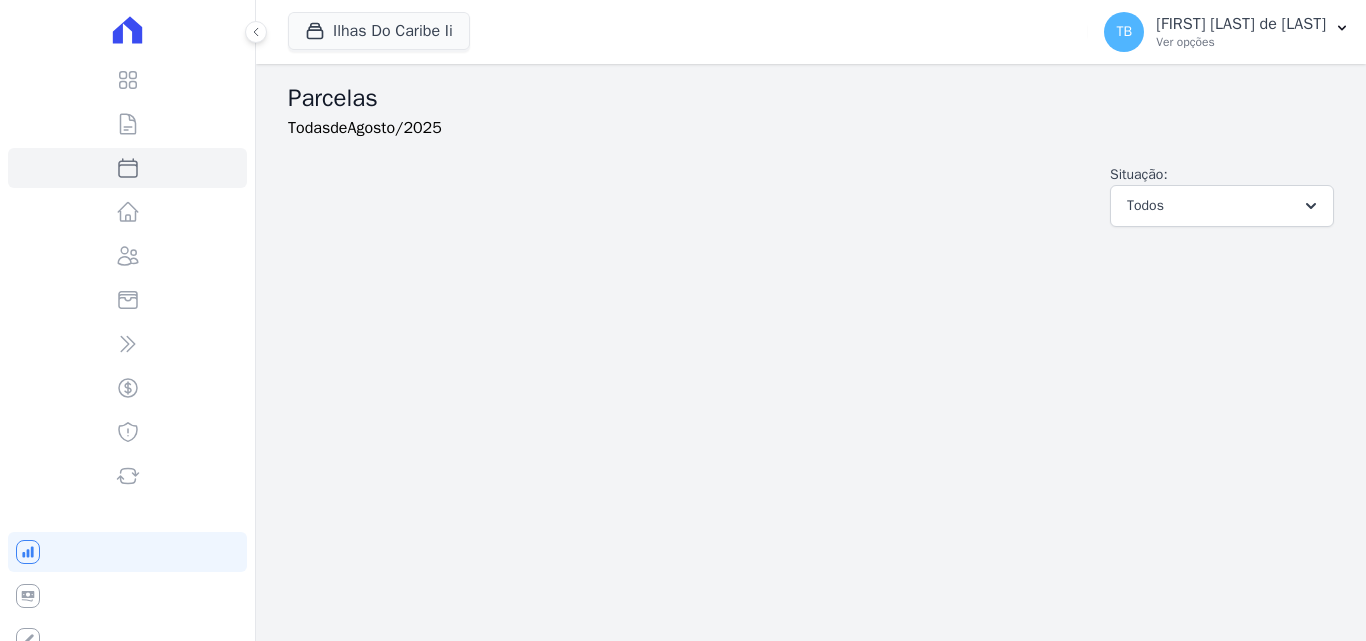 select 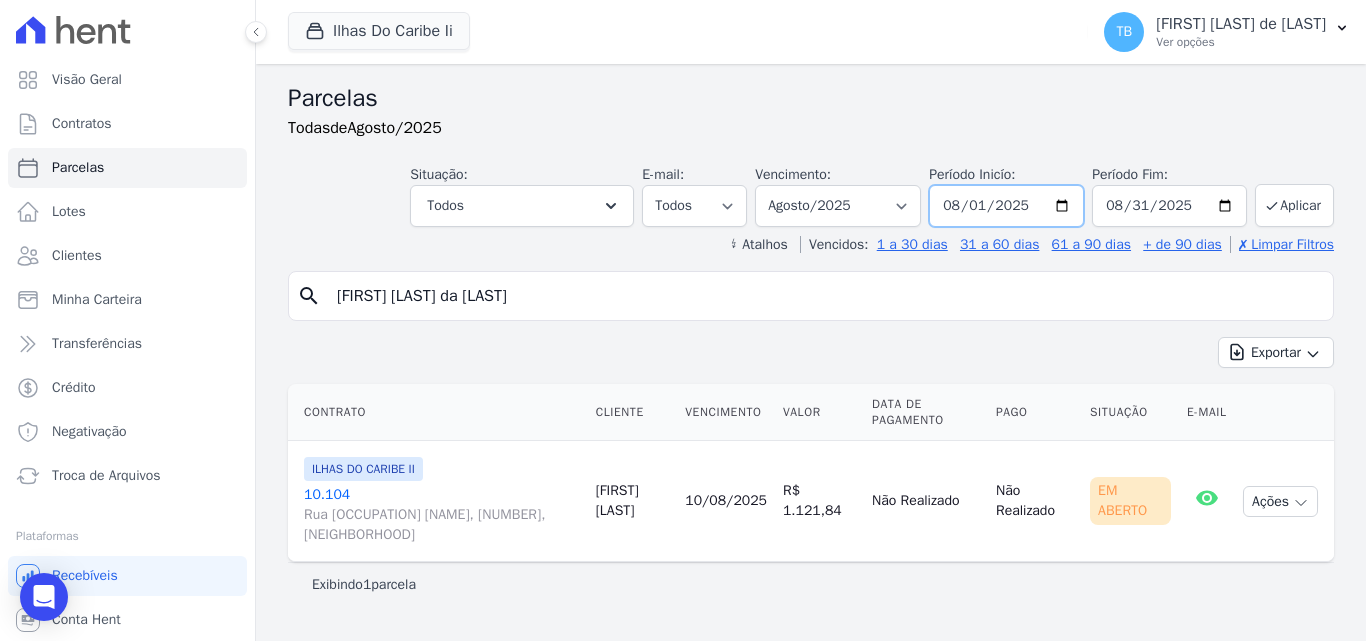 click on "2025-08-01" at bounding box center [1006, 206] 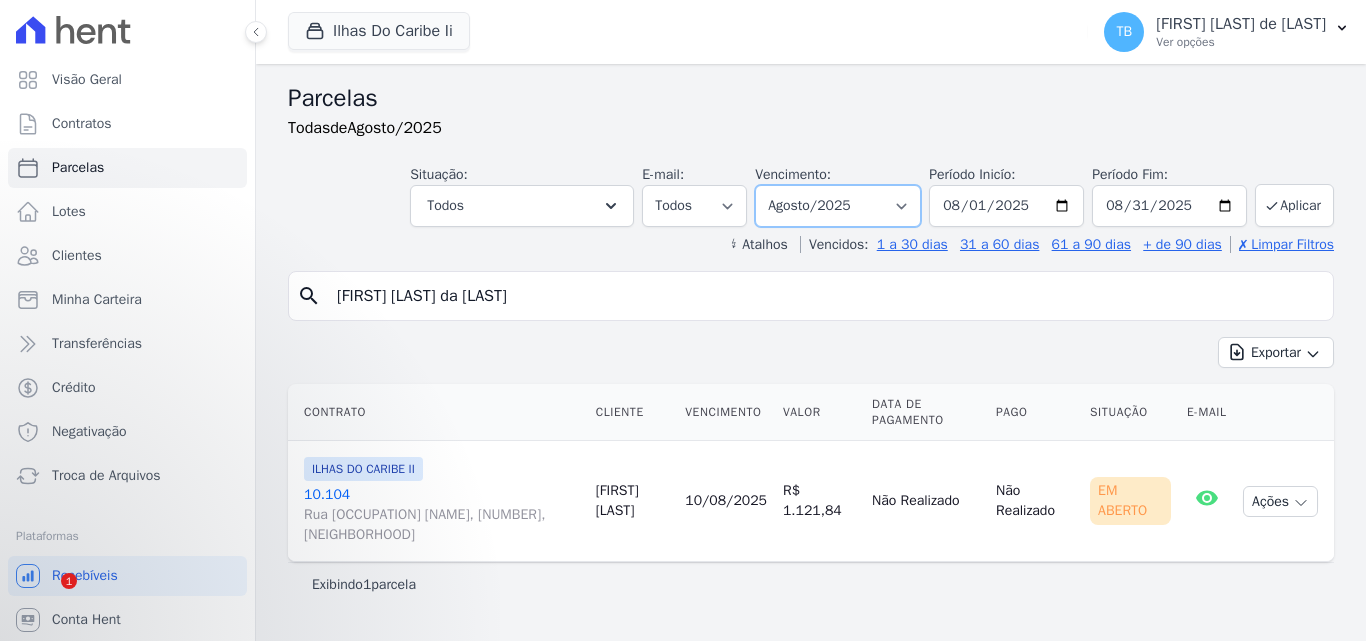 click on "Filtrar por período
────────
Todos os meses
Agosto/2022
Setembro/2022
Outubro/2022
Novembro/2022
Dezembro/2022
Janeiro/2023
Fevereiro/2023
Março/2023
Abril/2023
Maio/2023
Junho/2023
Julho/2023
Agosto/2023
Setembro/2023
Outubro/2023
Novembro/2023
Dezembro/2023
Janeiro/2024
Fevereiro/2024
Março/2024
Abril/2024
Maio/2024
Junho/2024
Julho/2024
Agosto/2024
Setembro/2024
Outubro/2024
Novembro/2024
Dezembro/2024
Janeiro/2025
Fevereiro/2025
Março/2025
Abril/2025
Maio/2025
Junho/2025
Julho/2025
Agosto/2025
Setembro/2025
Outubro/2025
Novembro/2025
Dezembro/2025
Janeiro/2026
Fevereiro/2026
Março/2026
Abril/2026
Maio/2026
Junho/2026
Julho/2026
Agosto/2026
Setembro/2026
Outubro/2026
Novembro/2026
Dezembro/2026
Janeiro/2027
Fevereiro/2027
Março/2027
Abril/2027
Maio/2027
Junho/2027
Julho/2027
Agosto/2027
Setembro/2027
Outubro/2027
Novembro/2027" at bounding box center (838, 206) 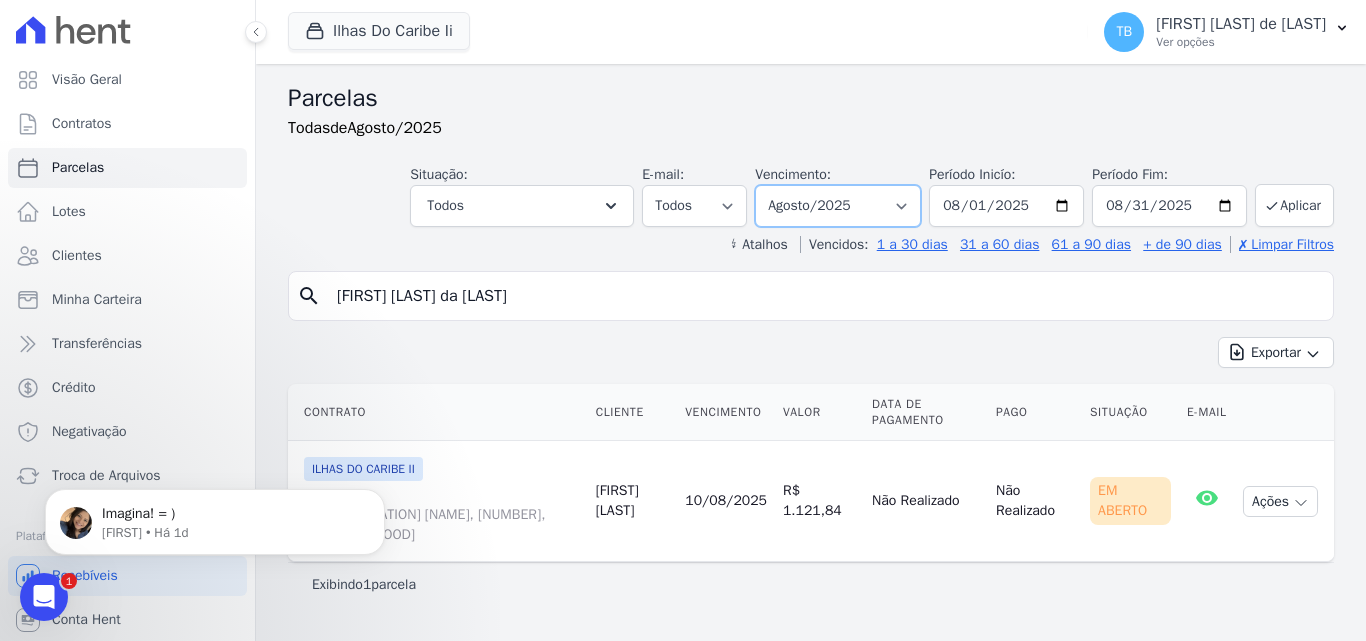 scroll, scrollTop: 0, scrollLeft: 0, axis: both 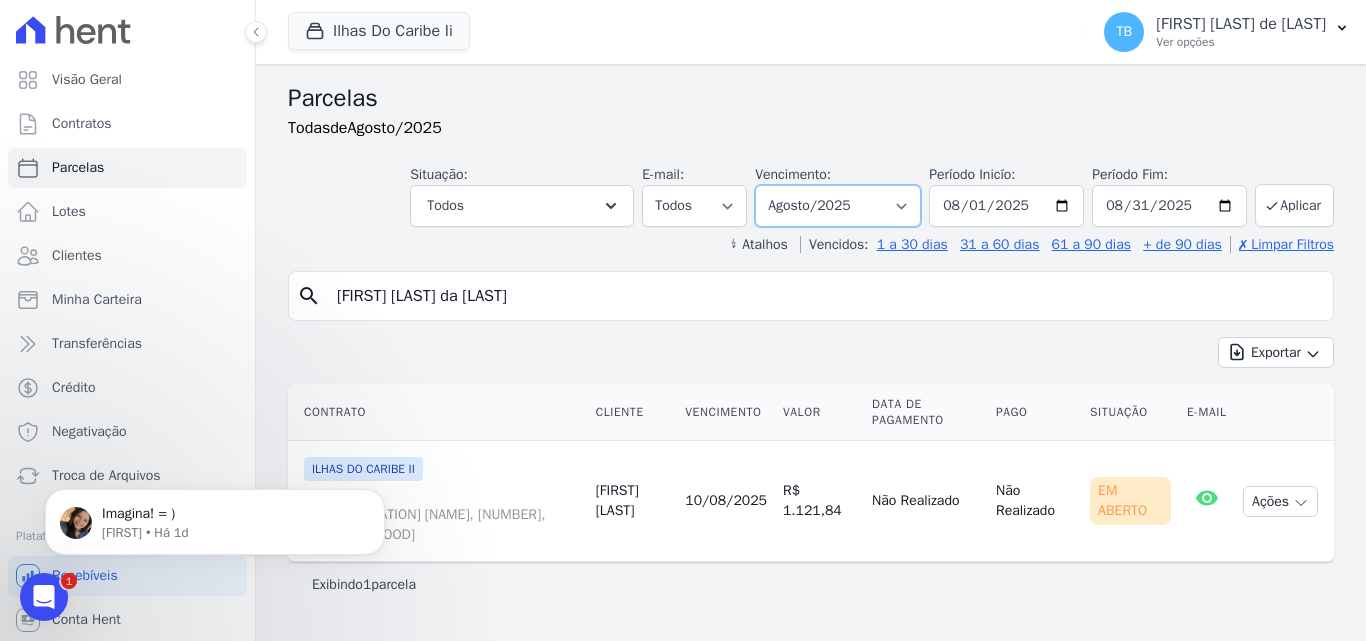 select on "07/2025" 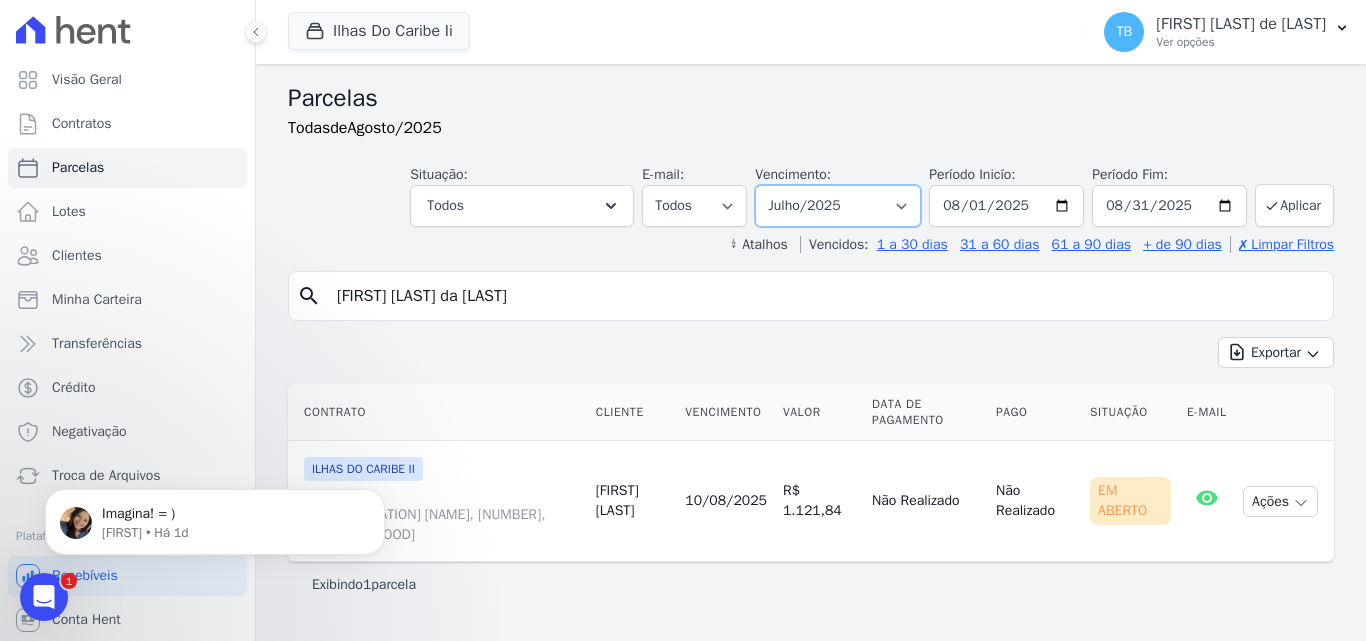 click on "Filtrar por período
────────
Todos os meses
Agosto/2022
Setembro/2022
Outubro/2022
Novembro/2022
Dezembro/2022
Janeiro/2023
Fevereiro/2023
Março/2023
Abril/2023
Maio/2023
Junho/2023
Julho/2023
Agosto/2023
Setembro/2023
Outubro/2023
Novembro/2023
Dezembro/2023
Janeiro/2024
Fevereiro/2024
Março/2024
Abril/2024
Maio/2024
Junho/2024
Julho/2024
Agosto/2024
Setembro/2024
Outubro/2024
Novembro/2024
Dezembro/2024
Janeiro/2025
Fevereiro/2025
Março/2025
Abril/2025
Maio/2025
Junho/2025
Julho/2025
Agosto/2025
Setembro/2025
Outubro/2025
Novembro/2025
Dezembro/2025
Janeiro/2026
Fevereiro/2026
Março/2026
Abril/2026
Maio/2026
Junho/2026
Julho/2026
Agosto/2026
Setembro/2026
Outubro/2026
Novembro/2026
Dezembro/2026
Janeiro/2027
Fevereiro/2027
Março/2027
Abril/2027
Maio/2027
Junho/2027
Julho/2027
Agosto/2027
Setembro/2027
Outubro/2027
Novembro/2027" at bounding box center [838, 206] 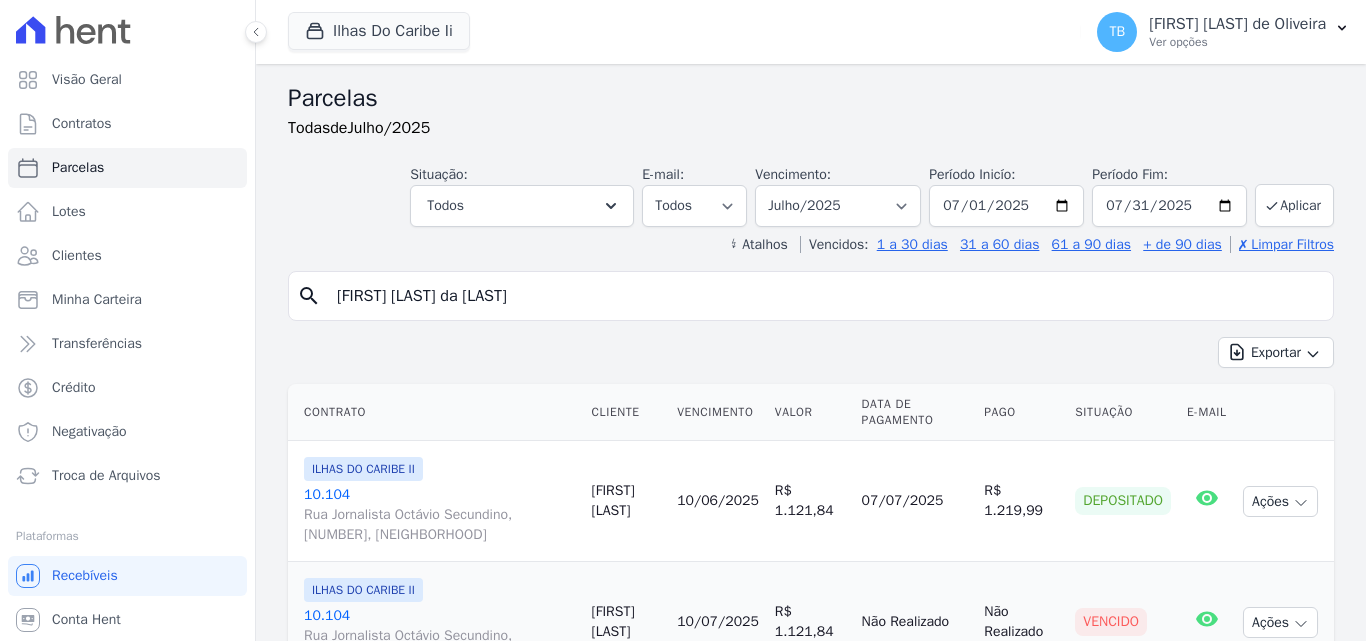 select 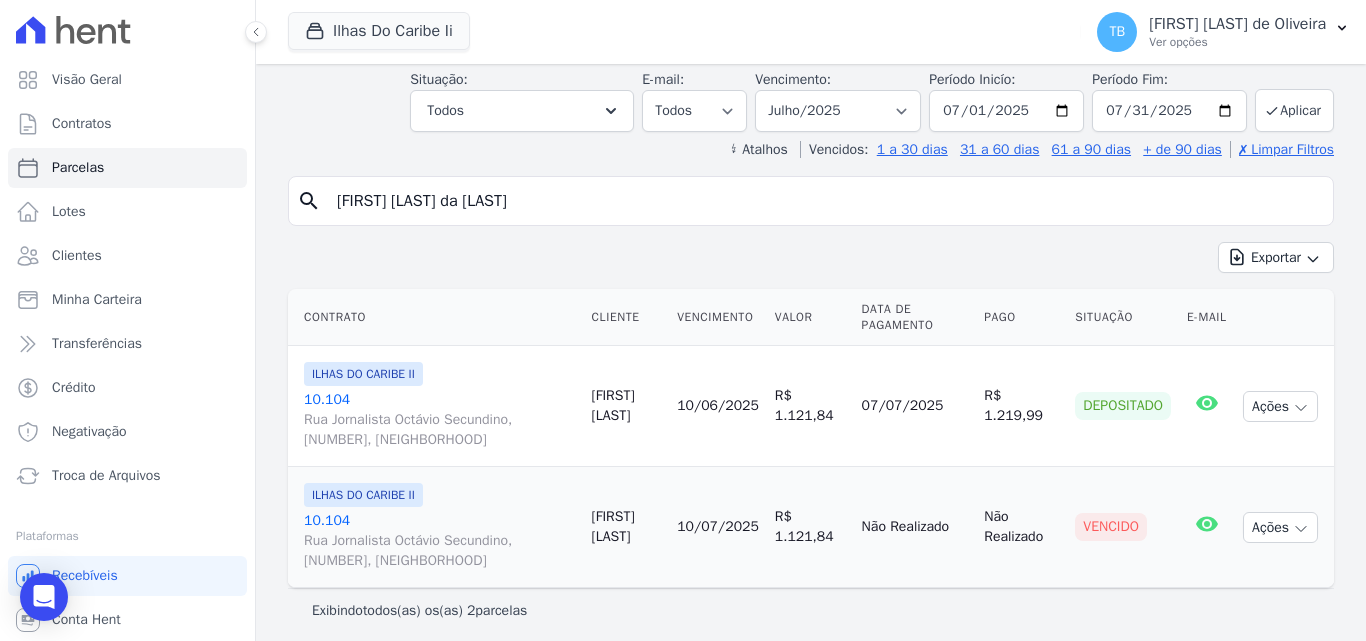 scroll, scrollTop: 103, scrollLeft: 0, axis: vertical 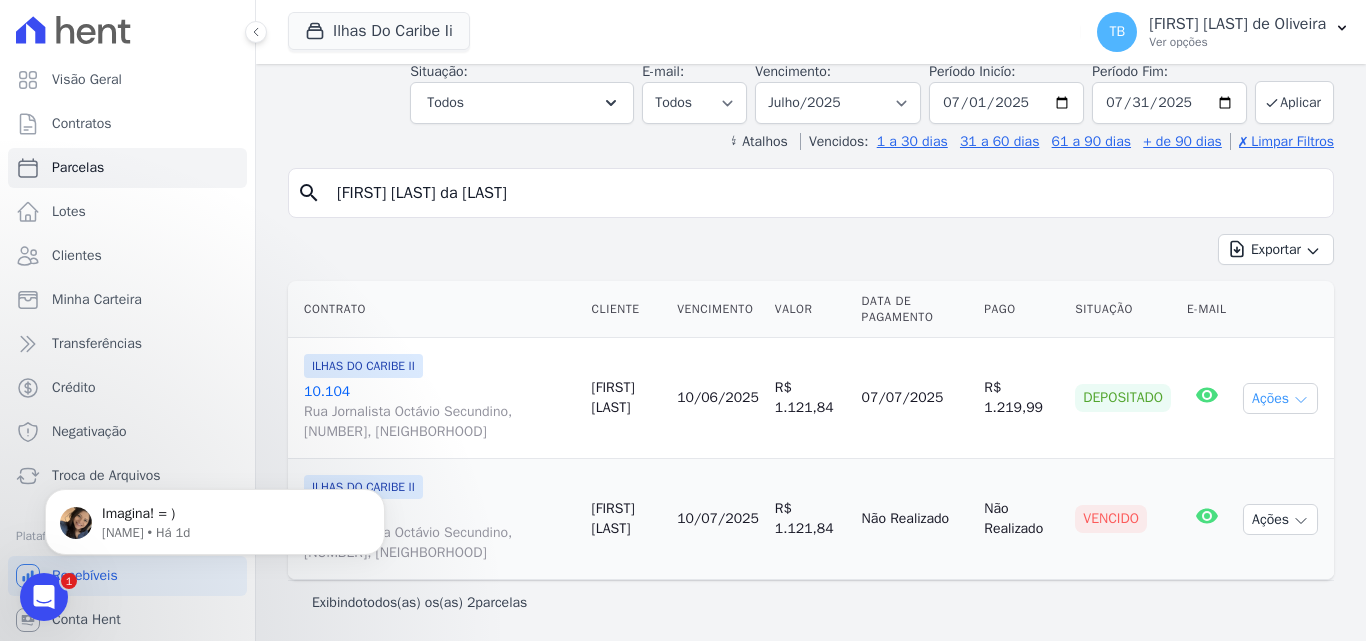 click on "Ações" at bounding box center (1280, 398) 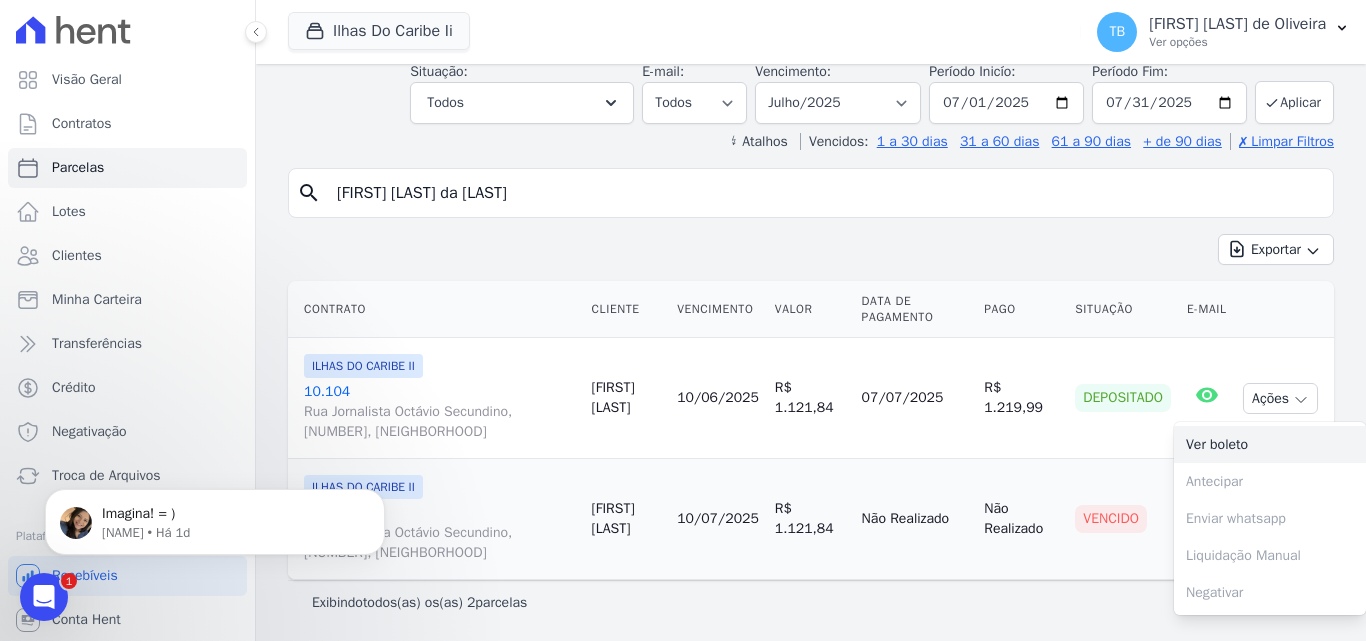 click on "Ver boleto" at bounding box center (1270, 444) 